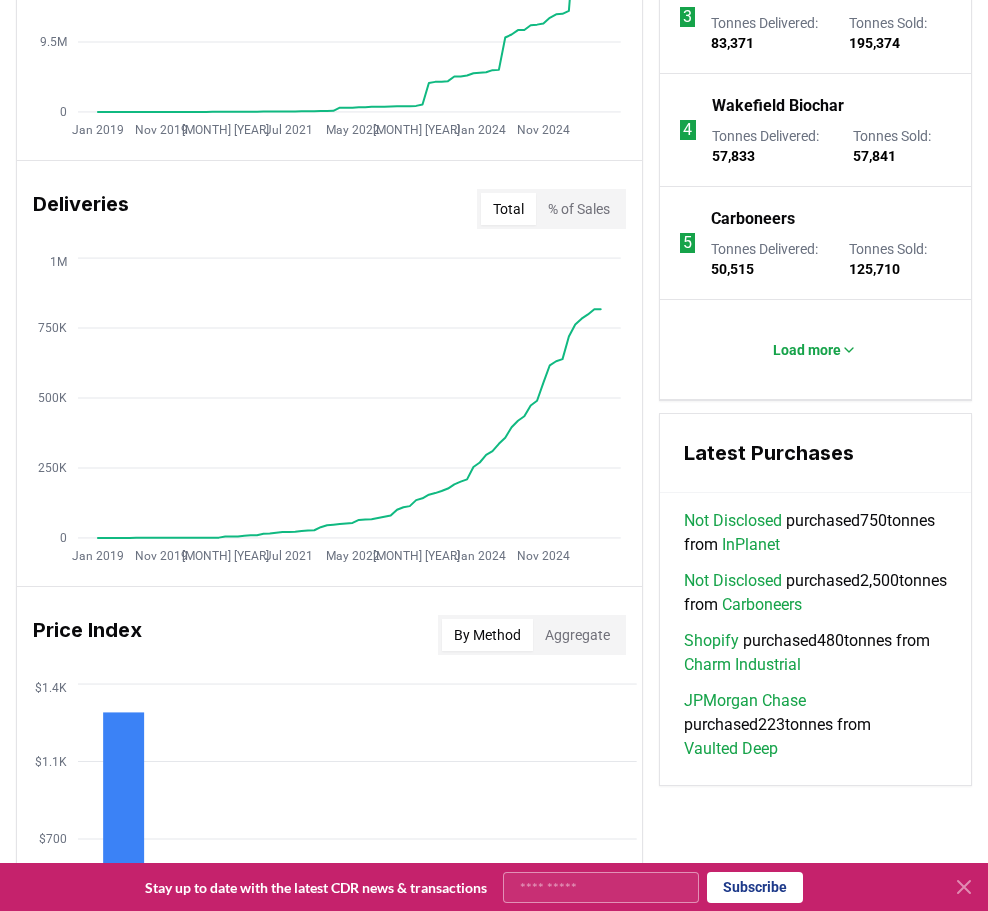 scroll, scrollTop: 1180, scrollLeft: 0, axis: vertical 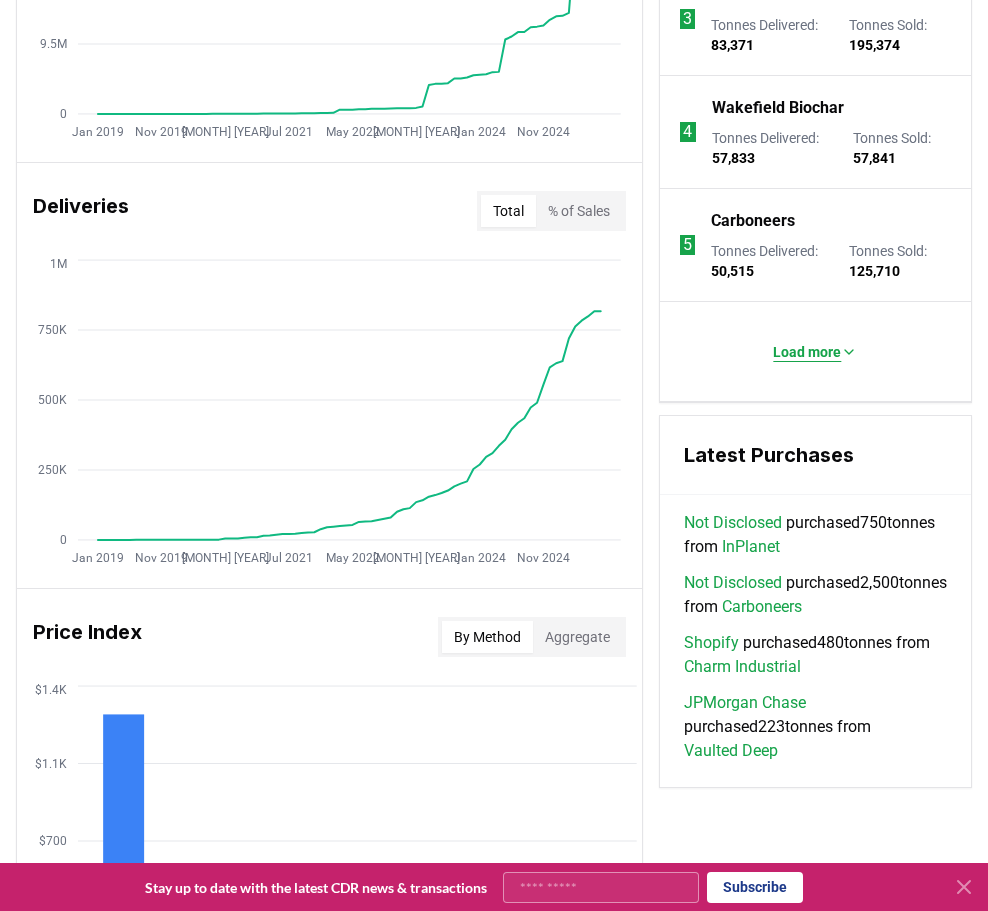 click on "Load more" at bounding box center [807, 352] 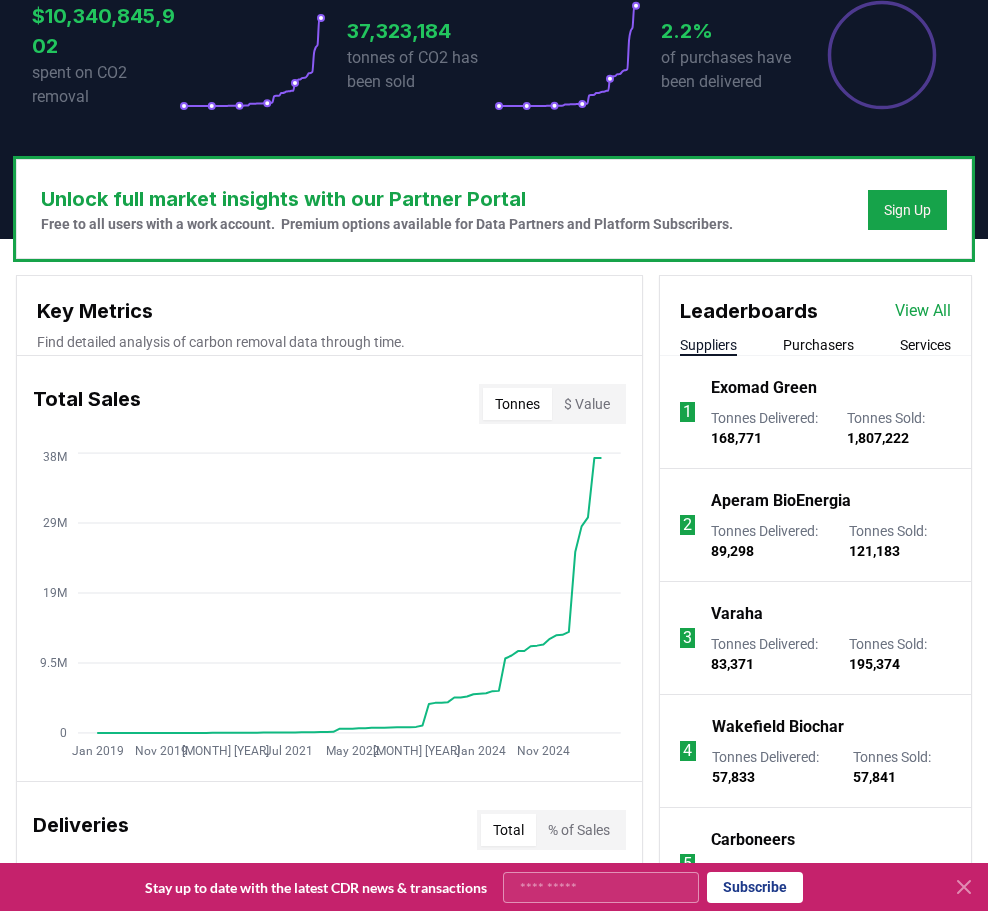 scroll, scrollTop: 557, scrollLeft: 0, axis: vertical 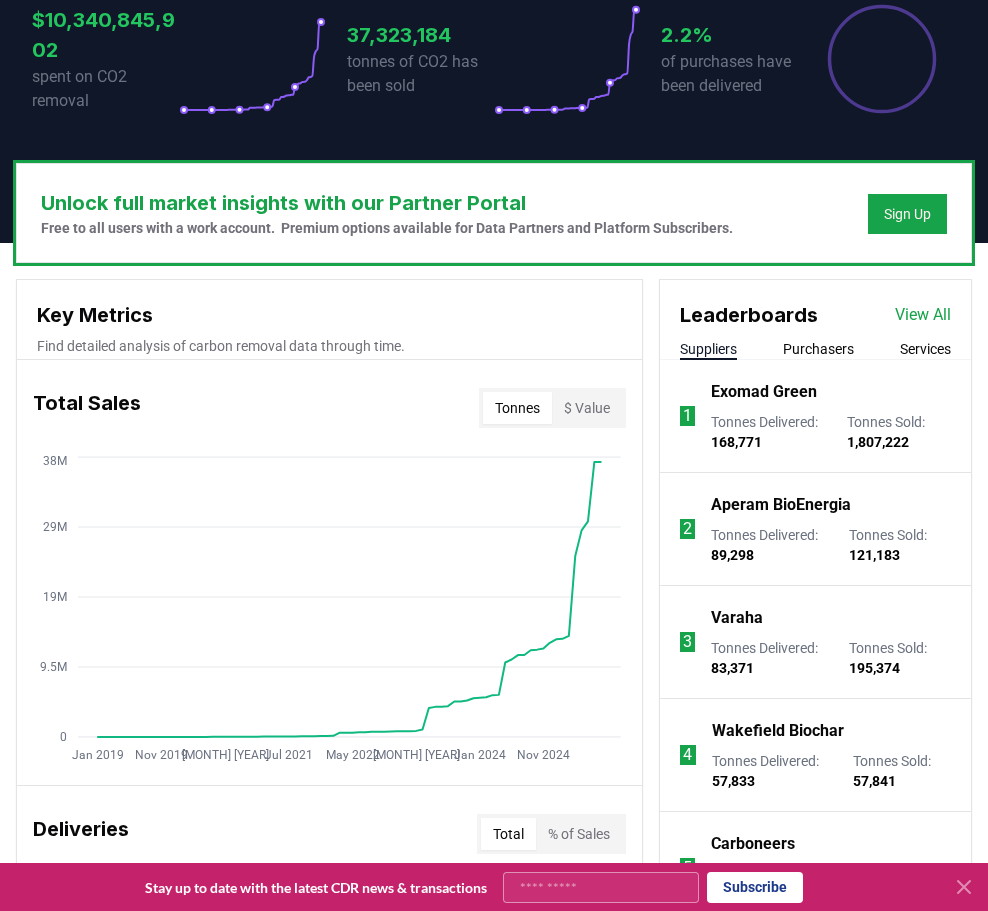 click on "View All" at bounding box center (923, 315) 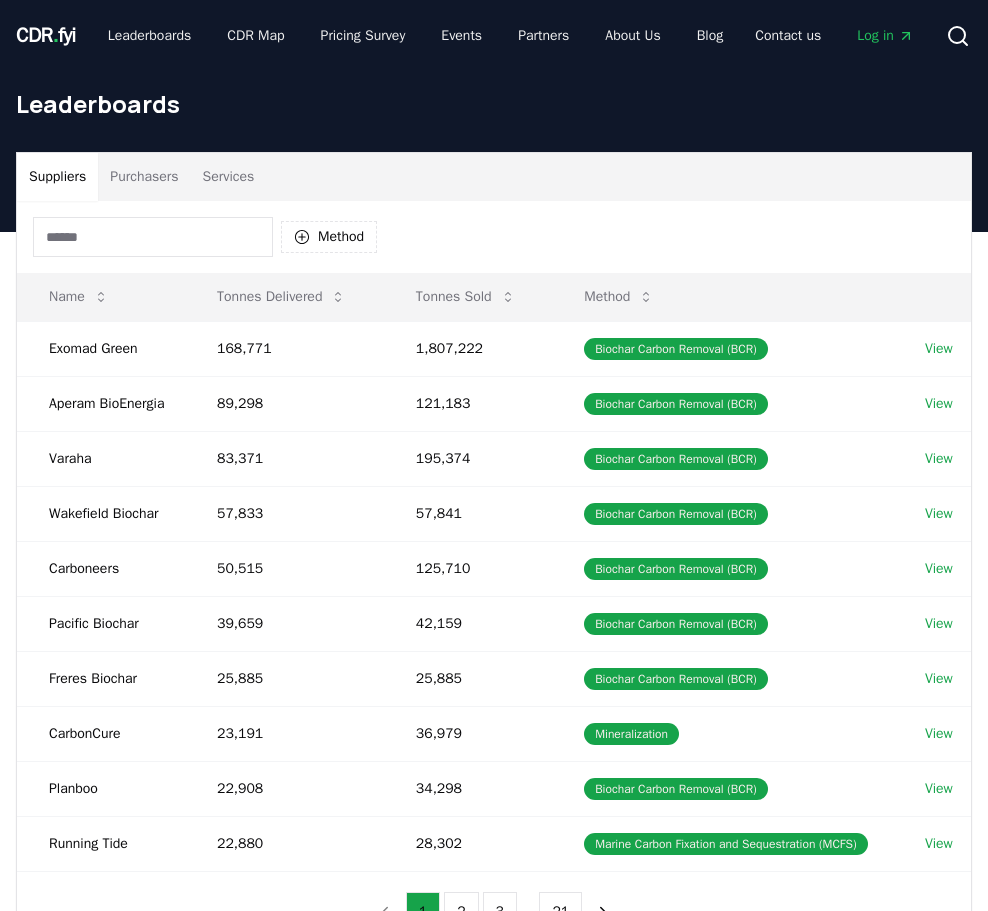 scroll, scrollTop: 0, scrollLeft: 0, axis: both 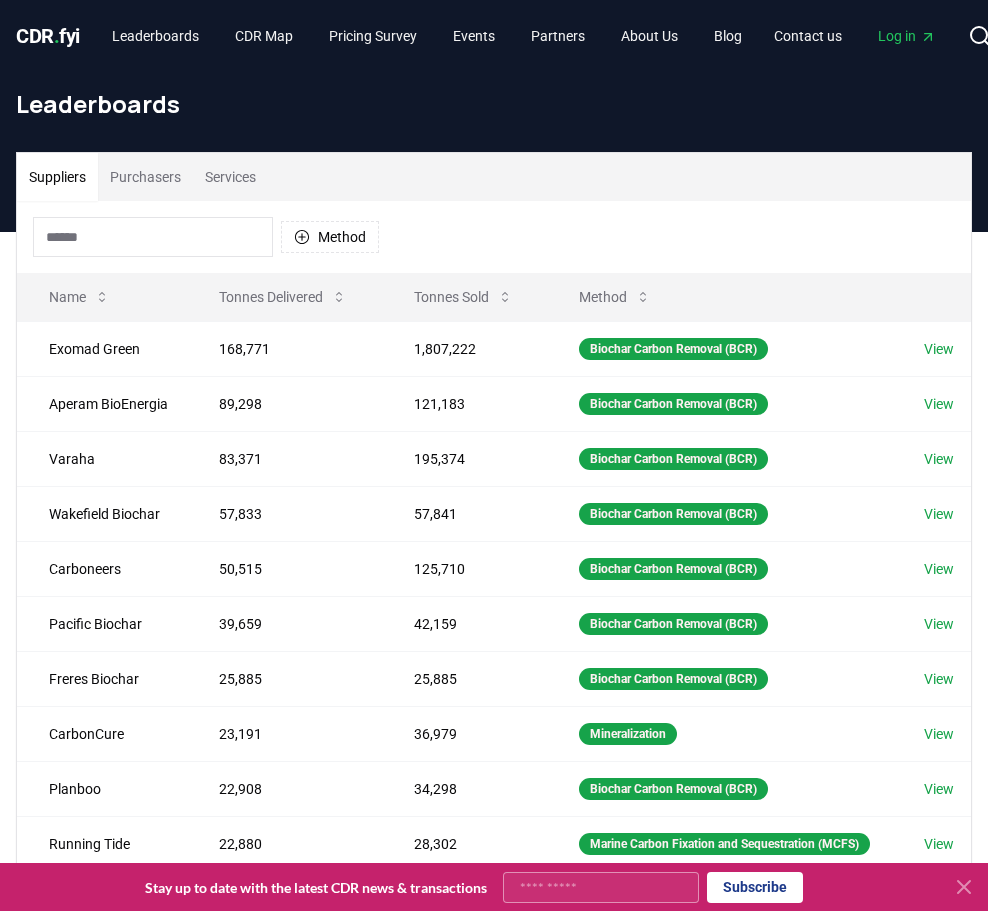 click on "Method" at bounding box center (494, 237) 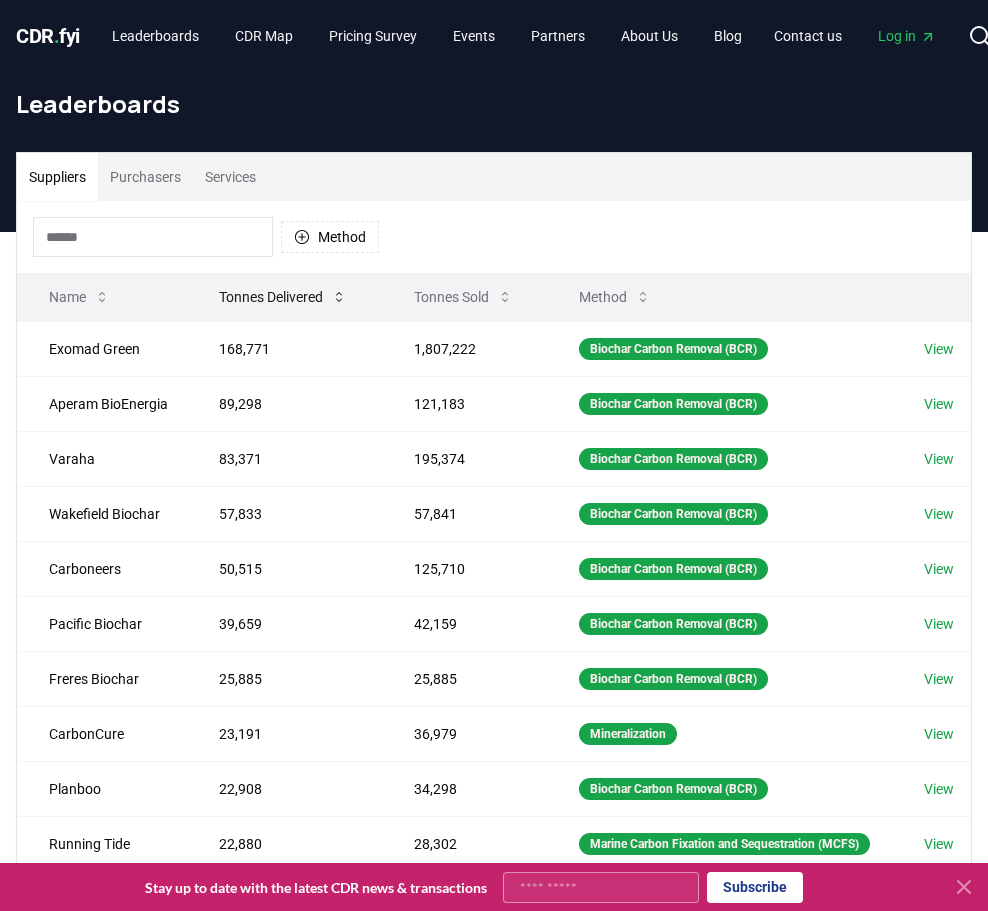 click on "Tonnes Delivered" at bounding box center (283, 297) 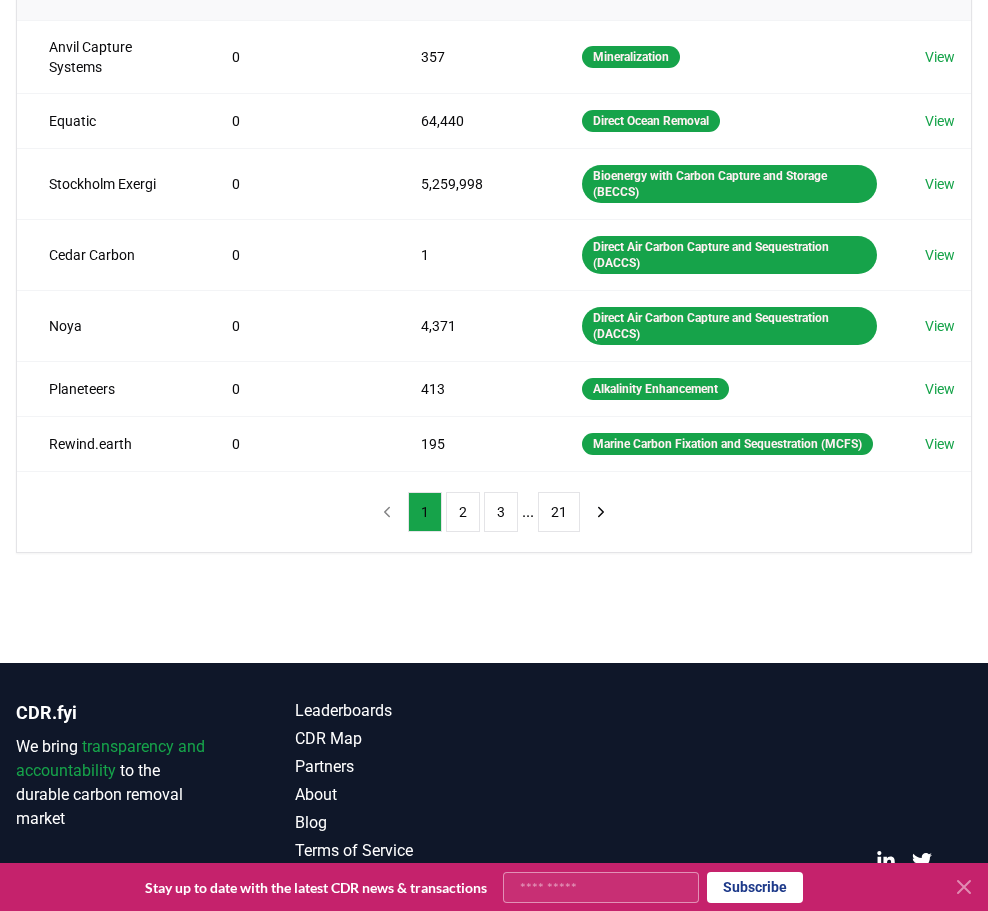 scroll, scrollTop: 482, scrollLeft: 0, axis: vertical 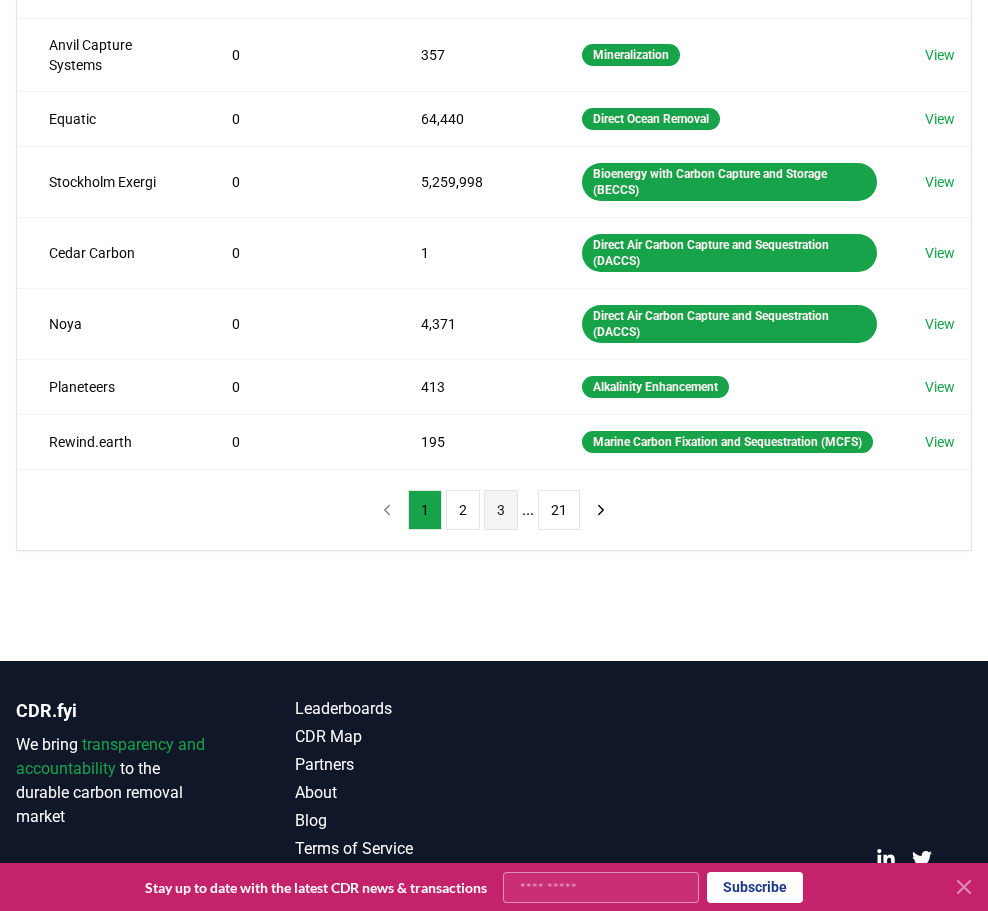 click on "3" at bounding box center (501, 510) 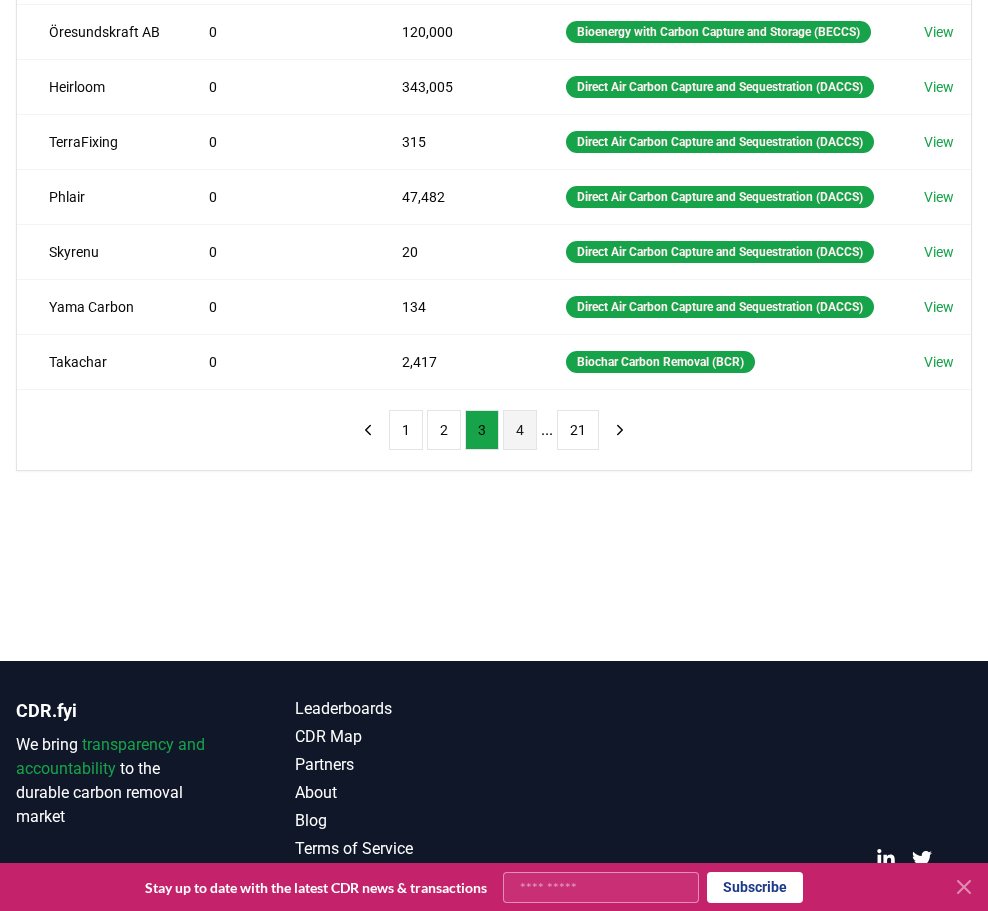 click on "4" at bounding box center (520, 430) 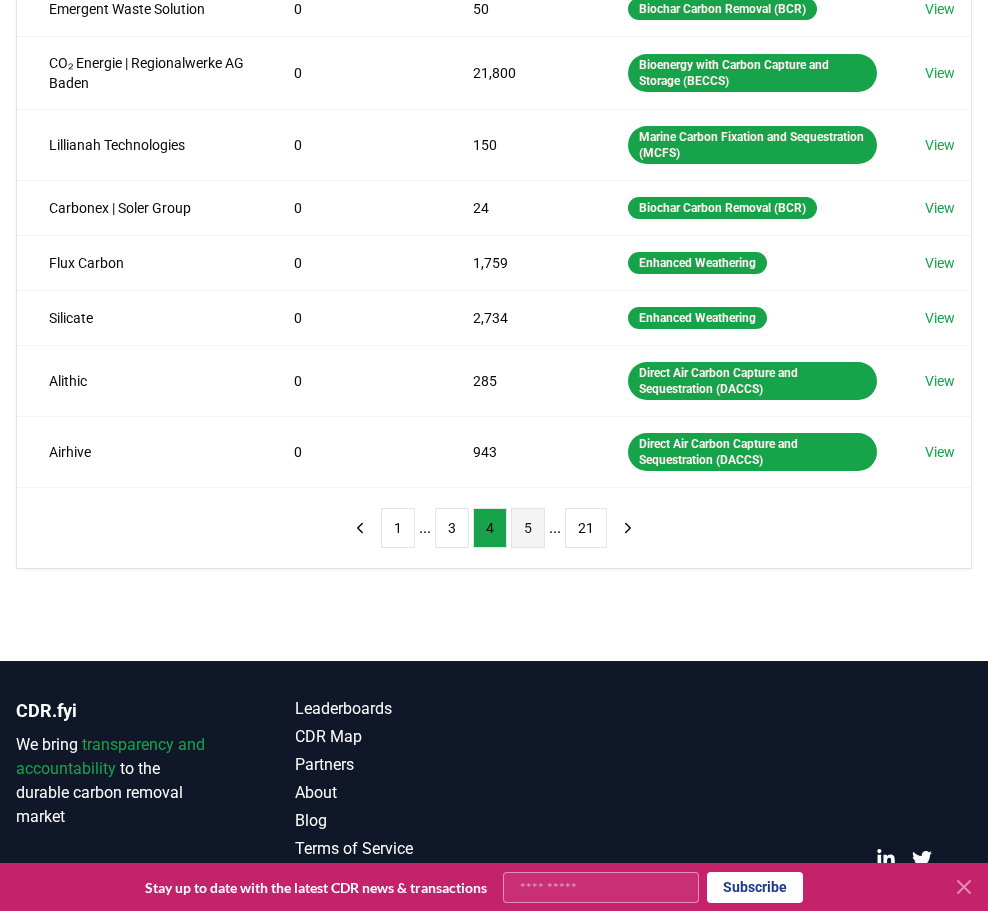 click on "5" at bounding box center [528, 528] 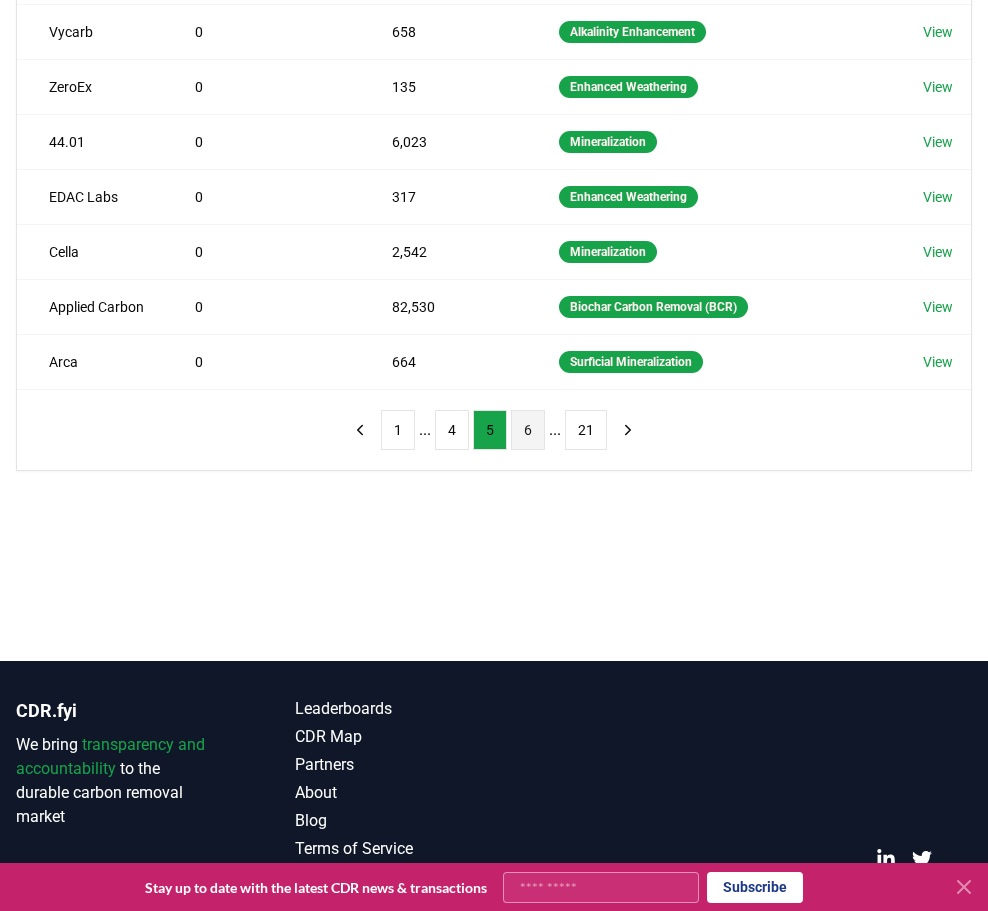 click on "6" at bounding box center [528, 430] 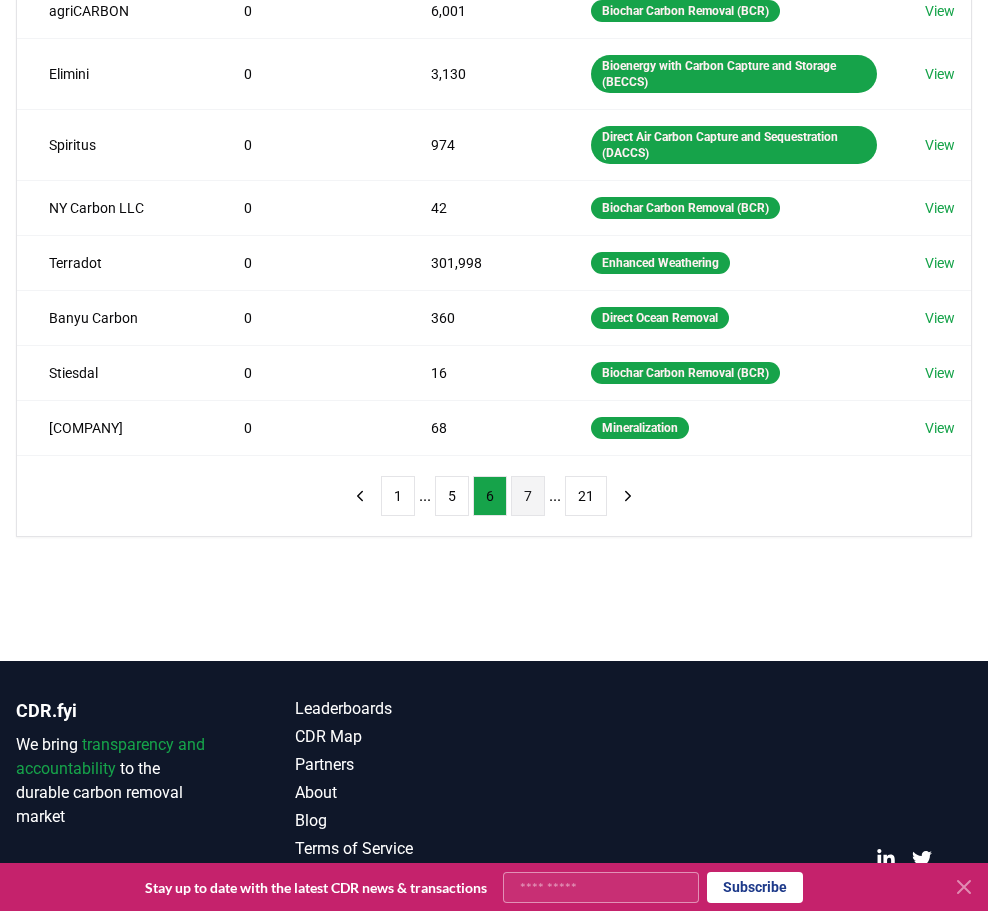 click on "7" at bounding box center (528, 496) 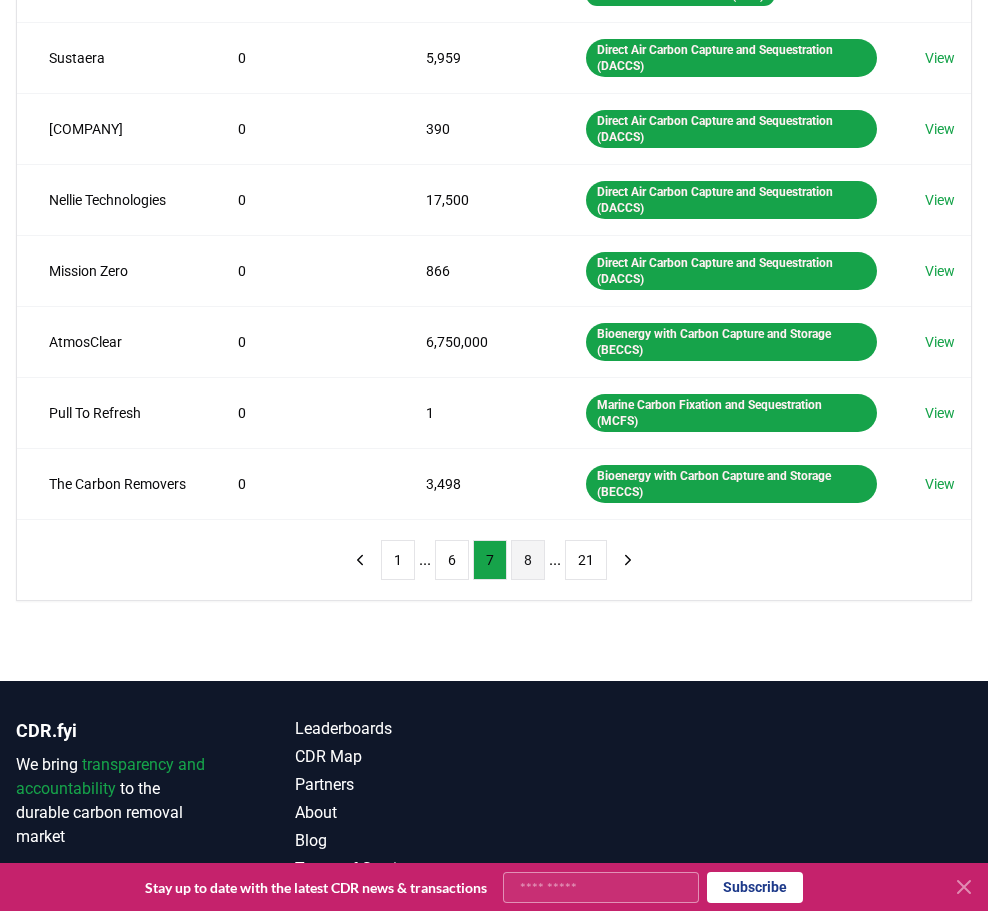 click on "8" at bounding box center (528, 560) 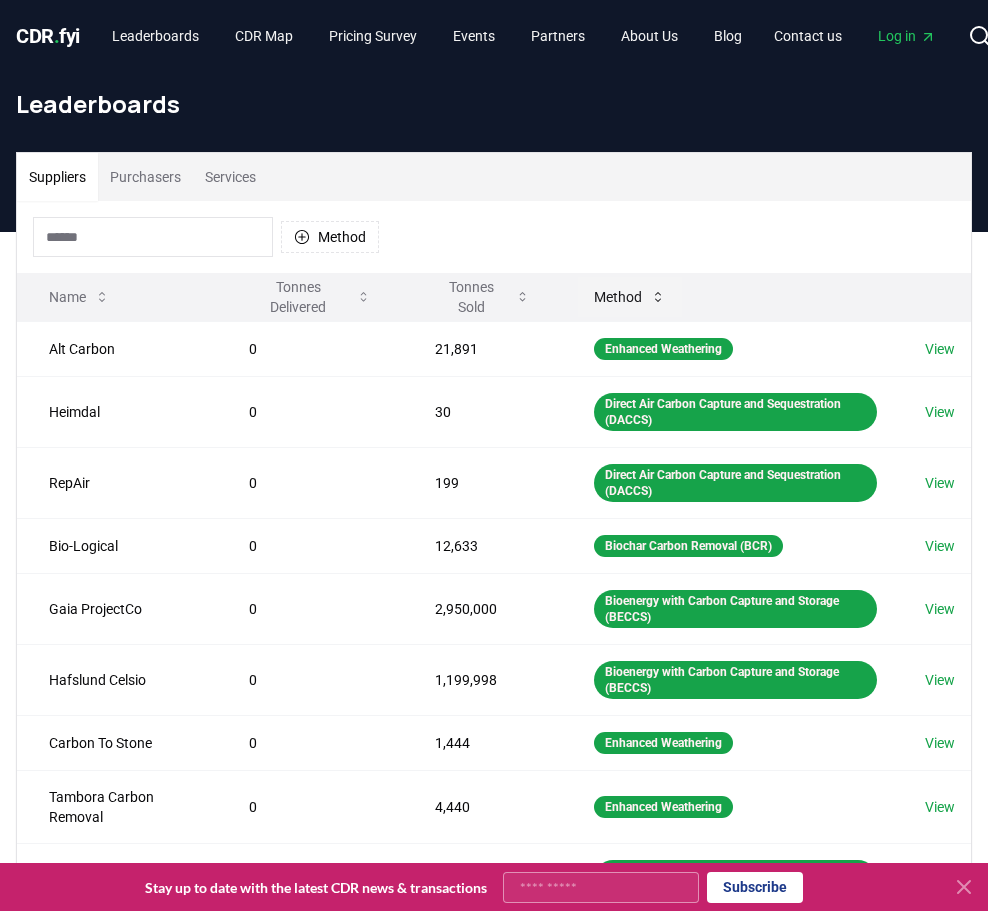 scroll, scrollTop: 0, scrollLeft: 0, axis: both 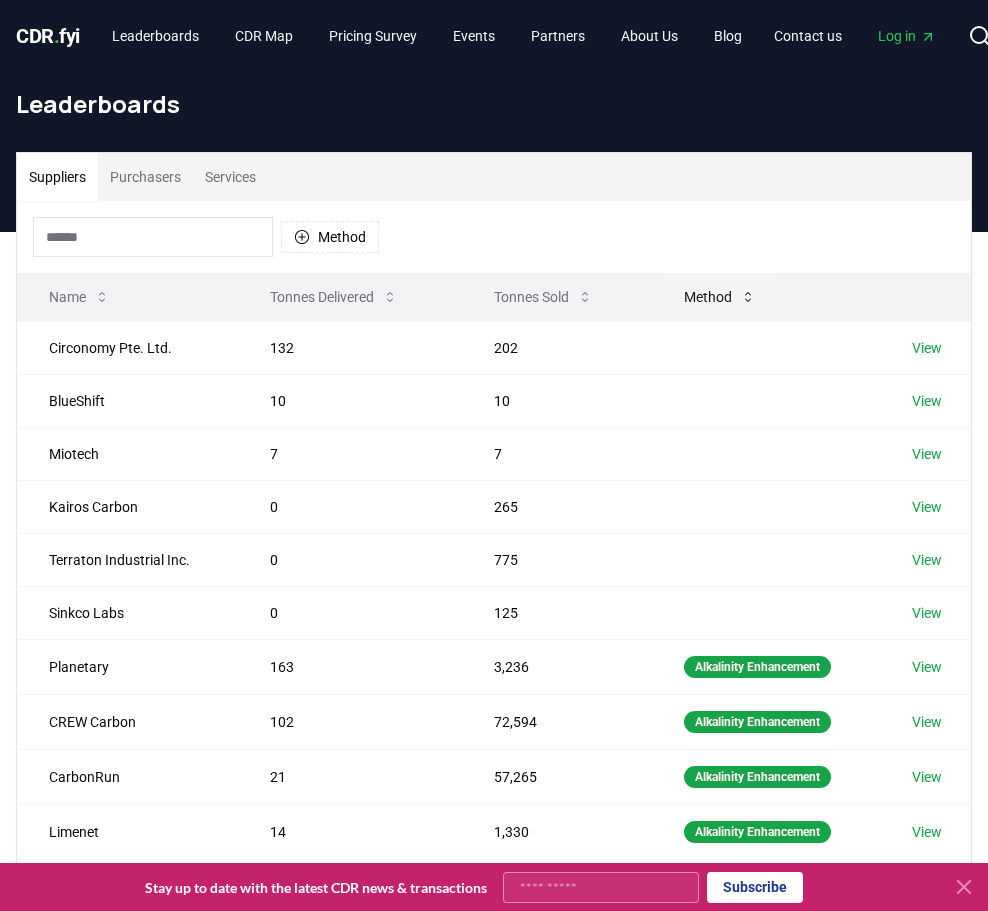 click on "Method" at bounding box center (720, 297) 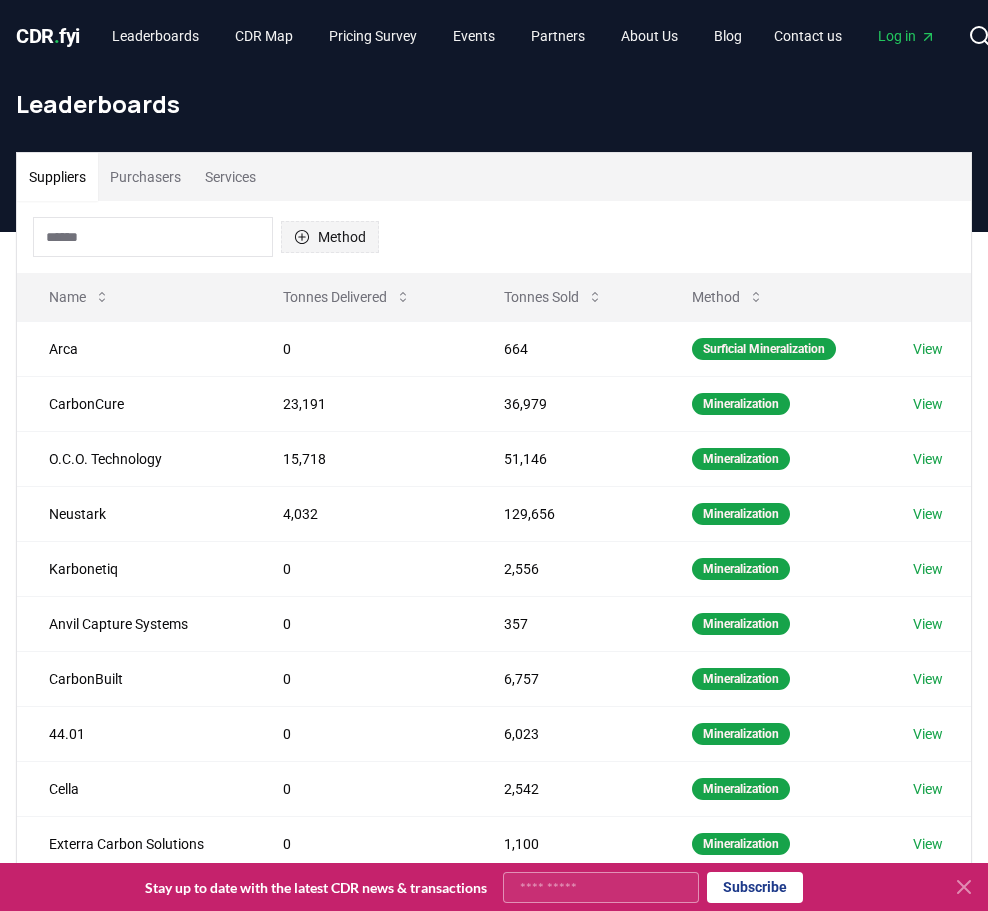 click 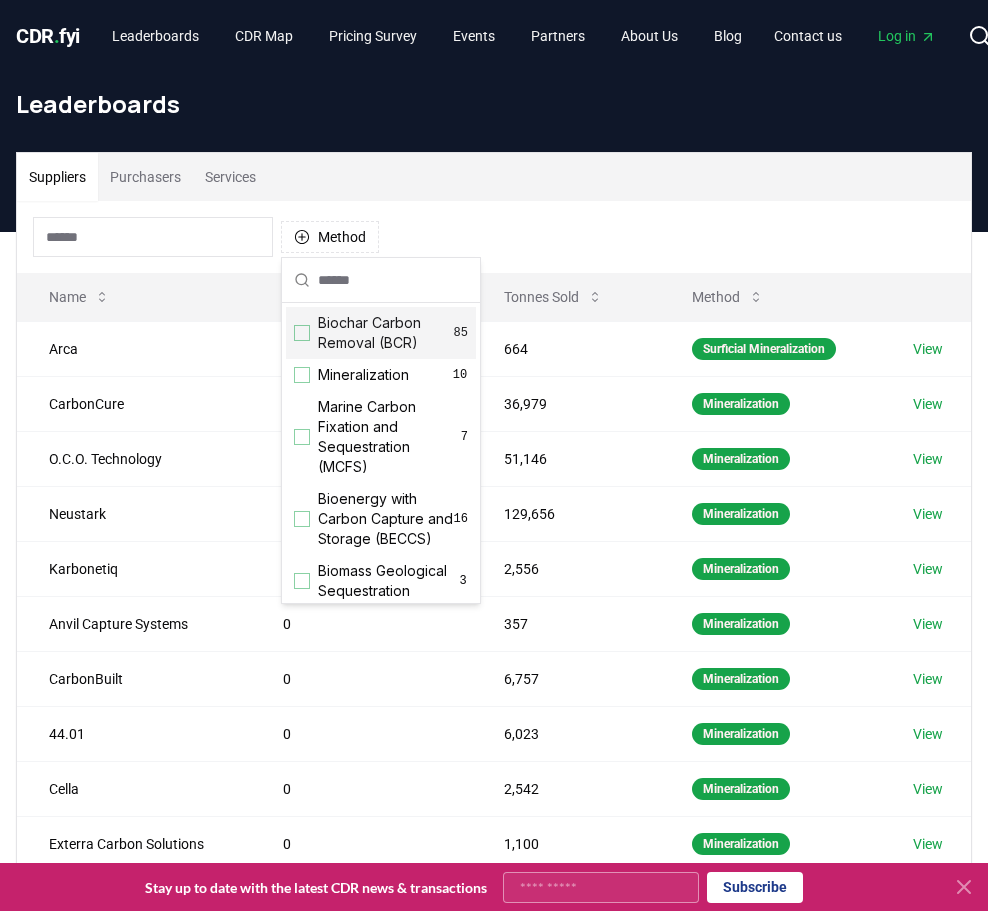 click at bounding box center (302, 333) 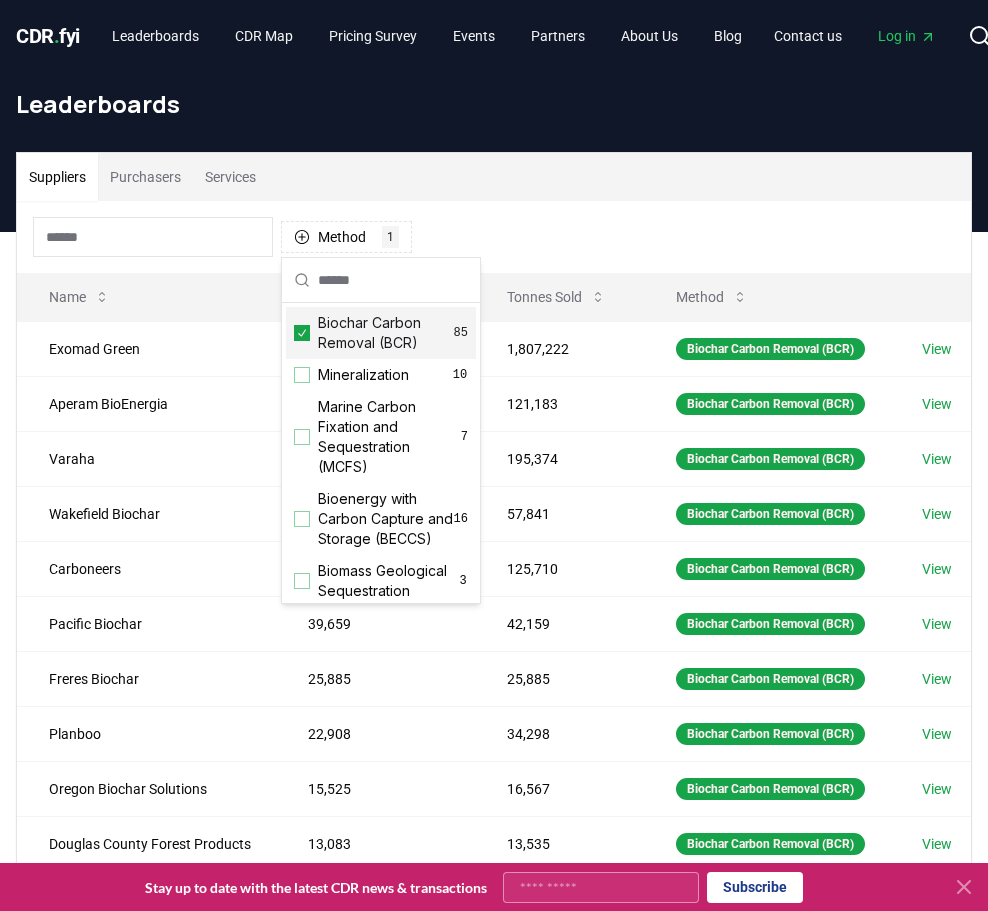 click on "Method 1 Biochar Carbon Removal (BCR)" at bounding box center [494, 237] 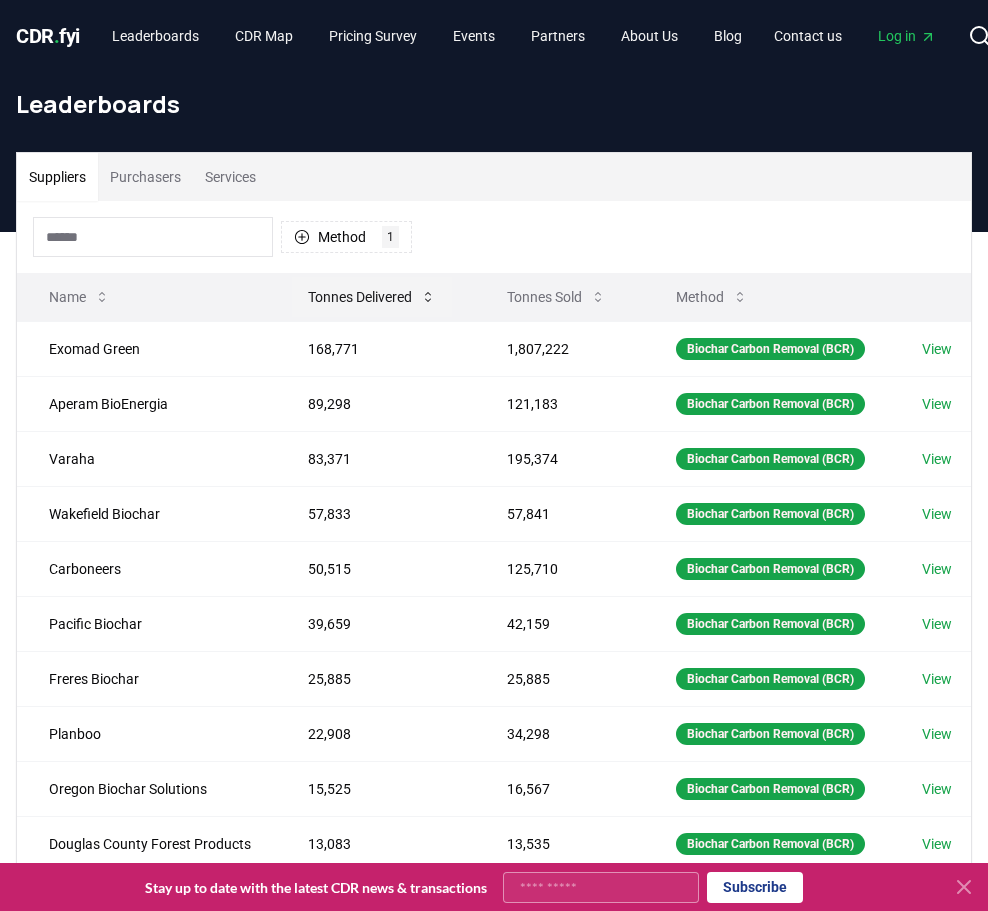 click on "Tonnes Delivered" at bounding box center [372, 297] 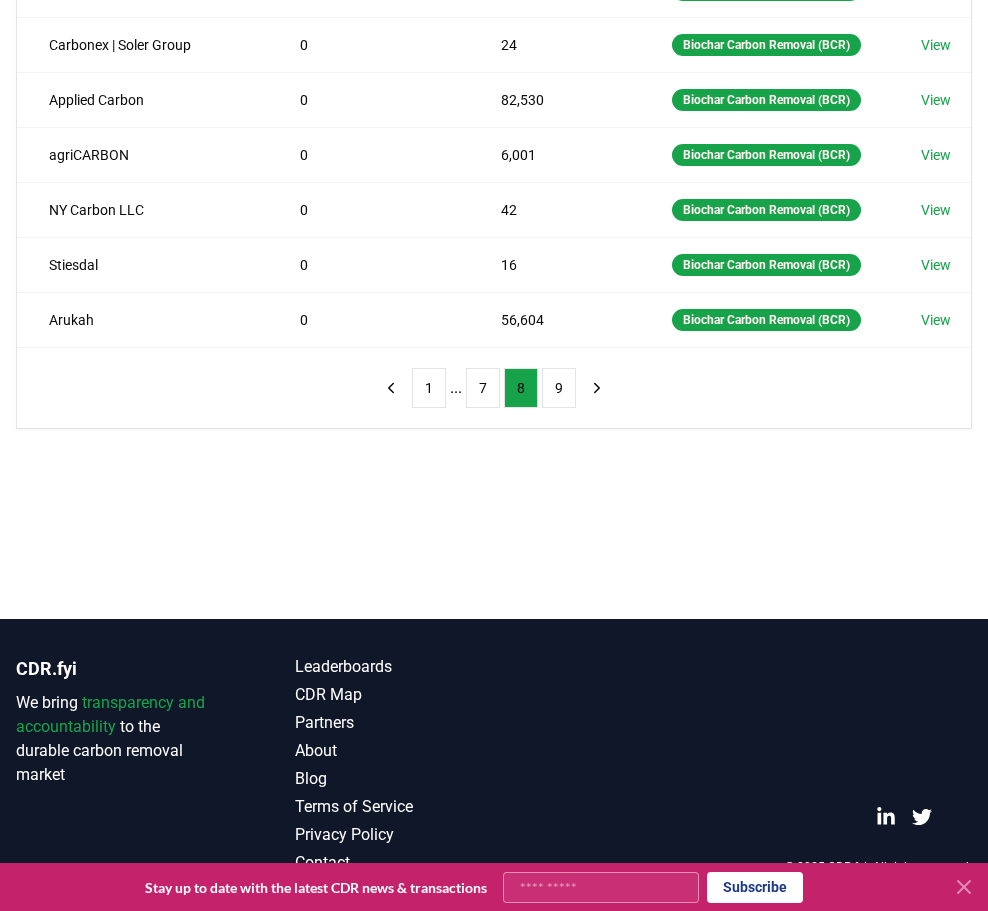 scroll, scrollTop: 524, scrollLeft: 0, axis: vertical 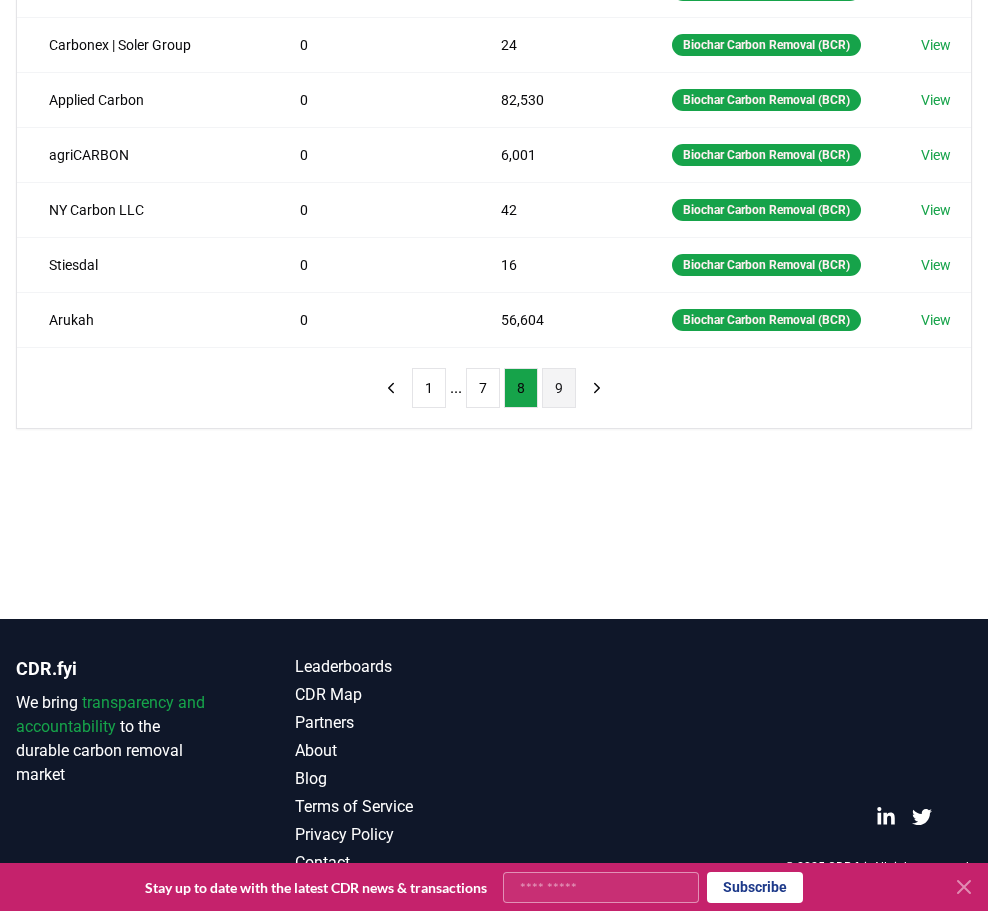 click on "9" at bounding box center [559, 388] 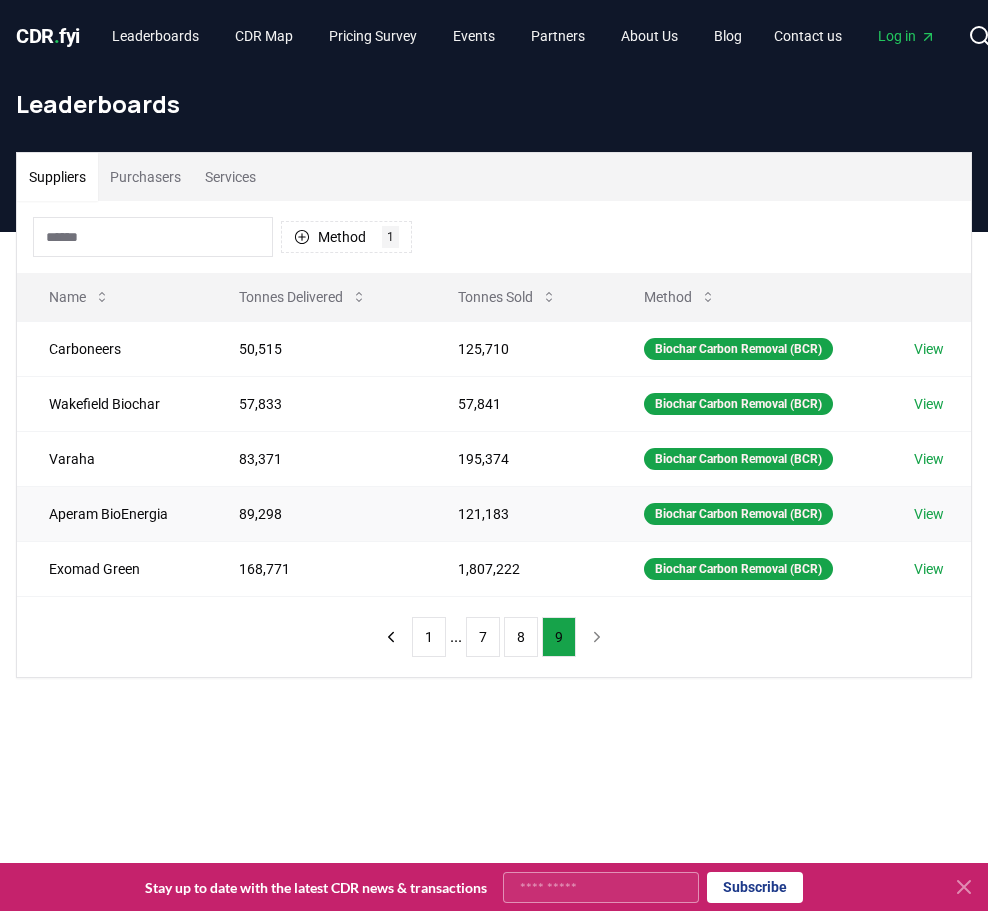 scroll, scrollTop: 0, scrollLeft: 0, axis: both 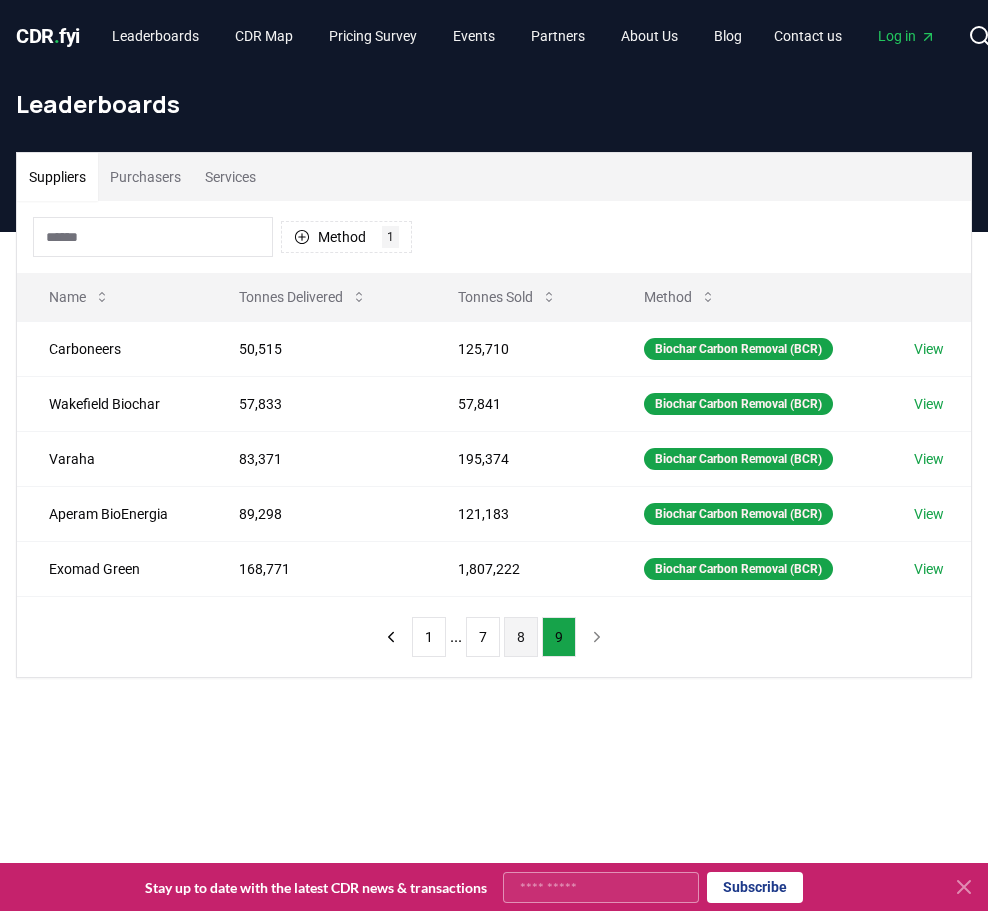 click on "8" at bounding box center [521, 637] 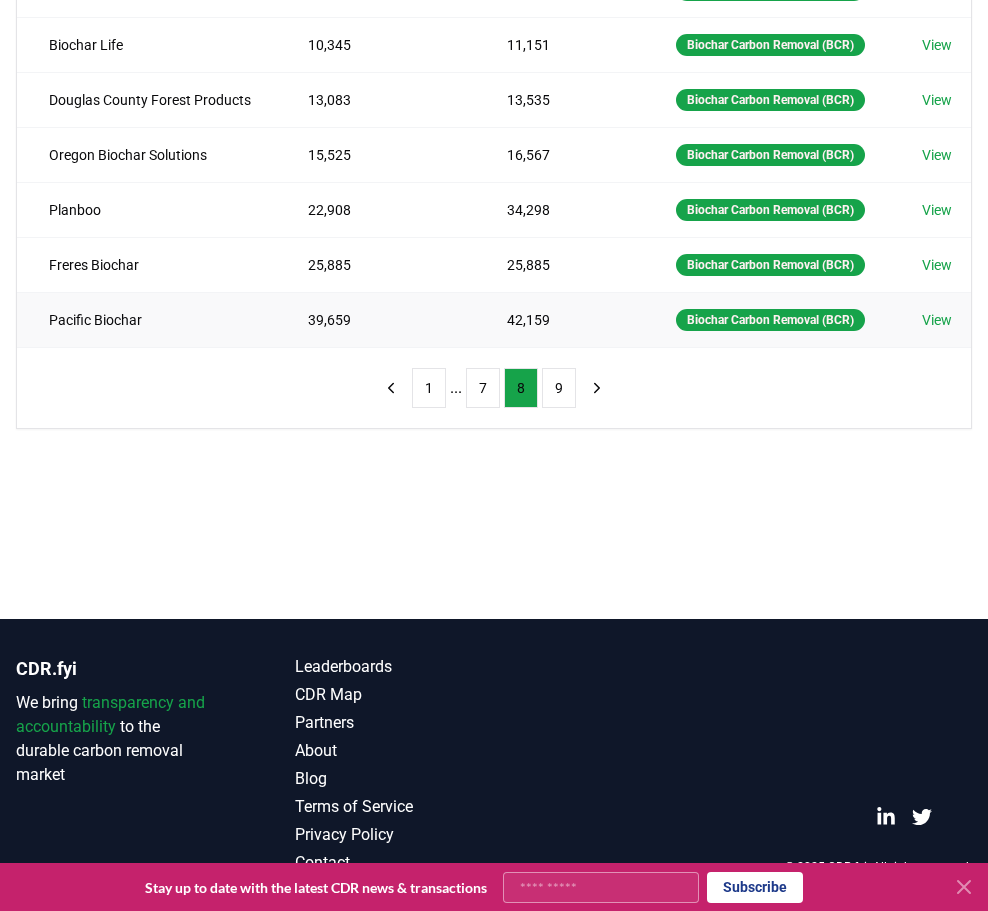 scroll, scrollTop: 568, scrollLeft: 0, axis: vertical 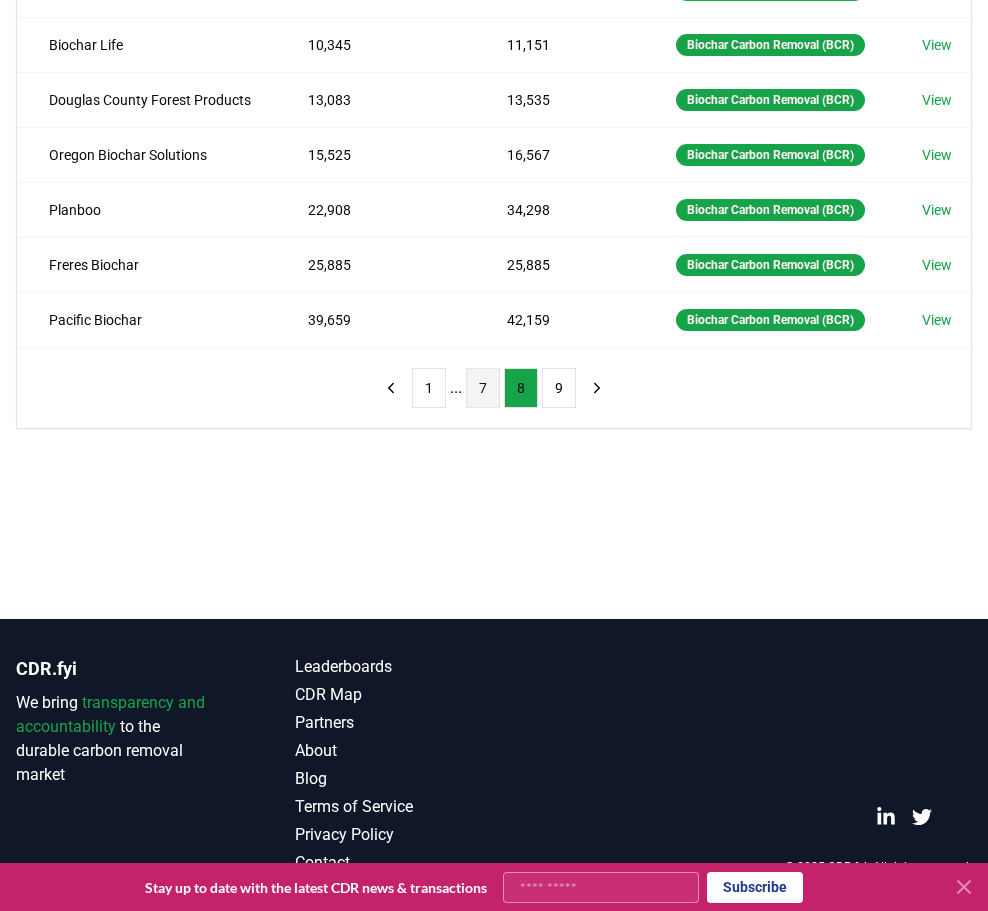 click on "7" at bounding box center [483, 388] 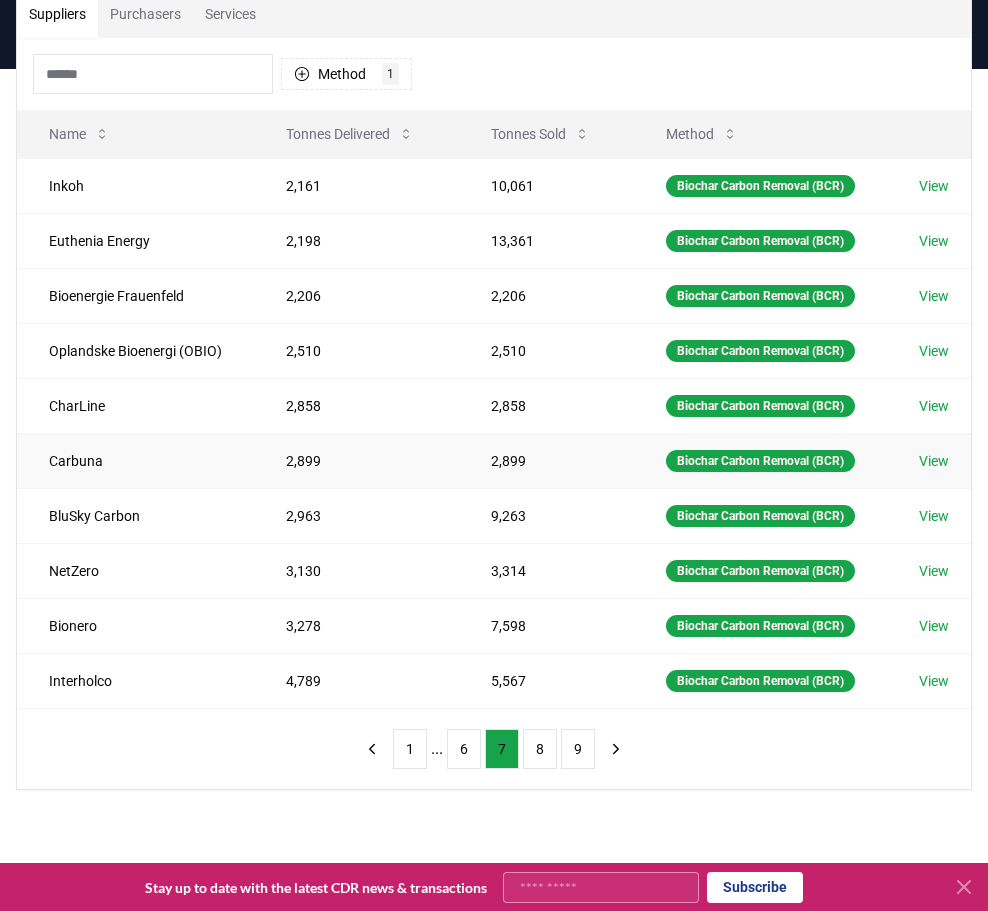 scroll, scrollTop: 160, scrollLeft: 0, axis: vertical 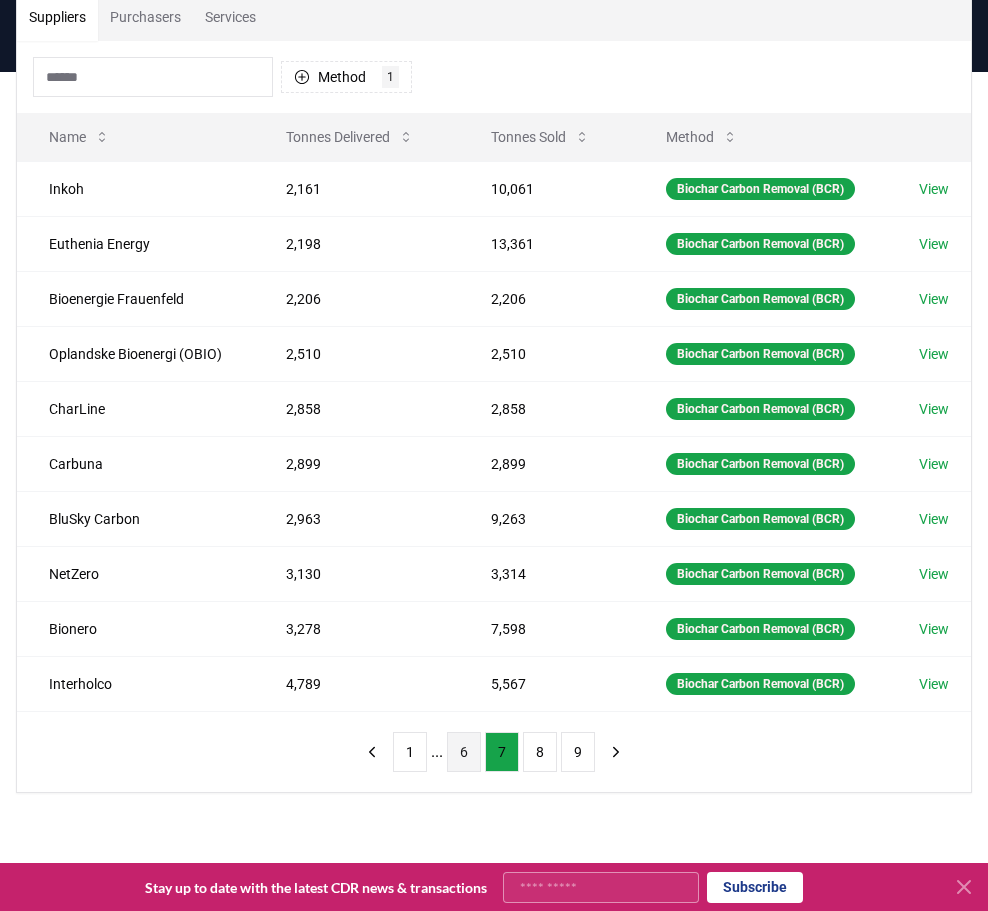 click on "6" at bounding box center (464, 752) 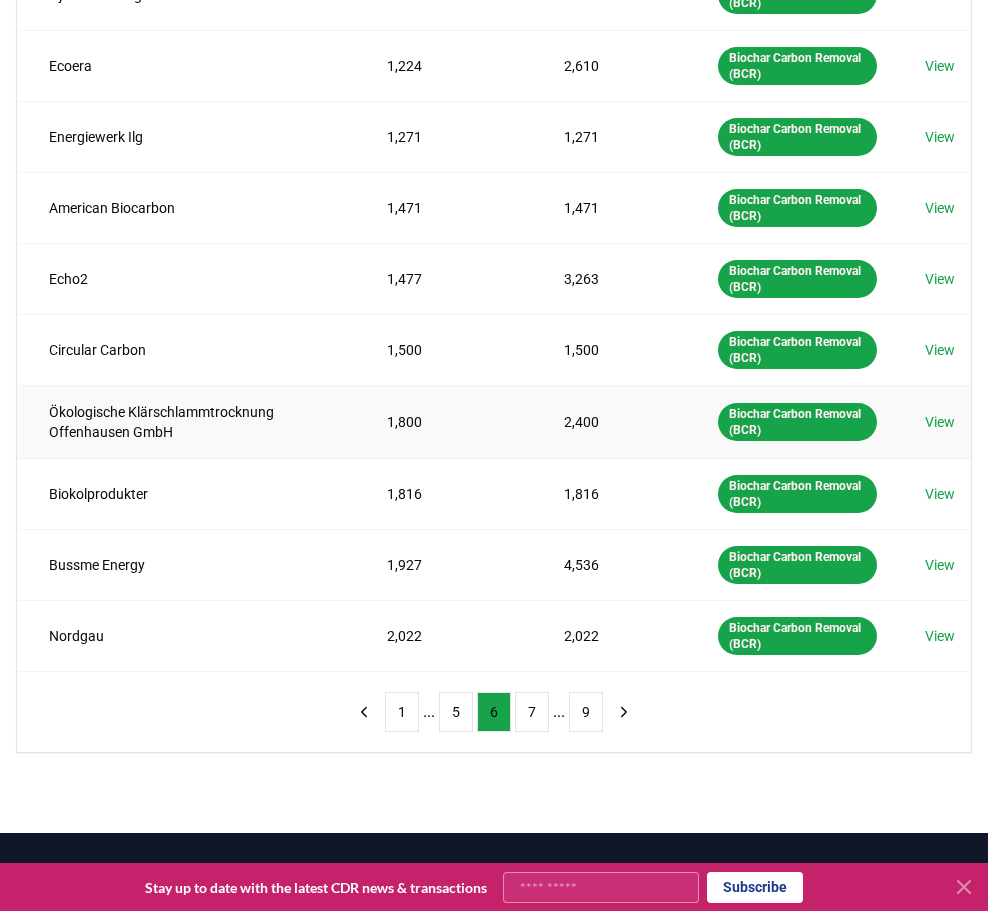 scroll, scrollTop: 363, scrollLeft: 0, axis: vertical 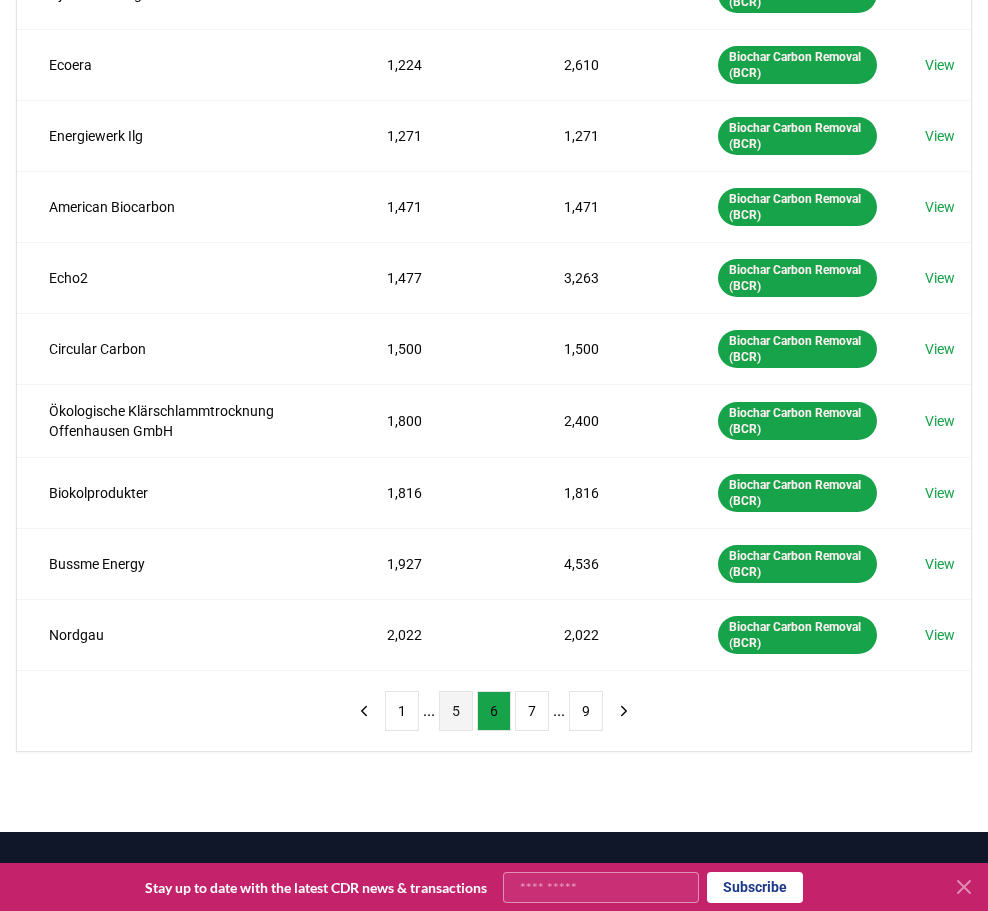 click on "5" at bounding box center [456, 711] 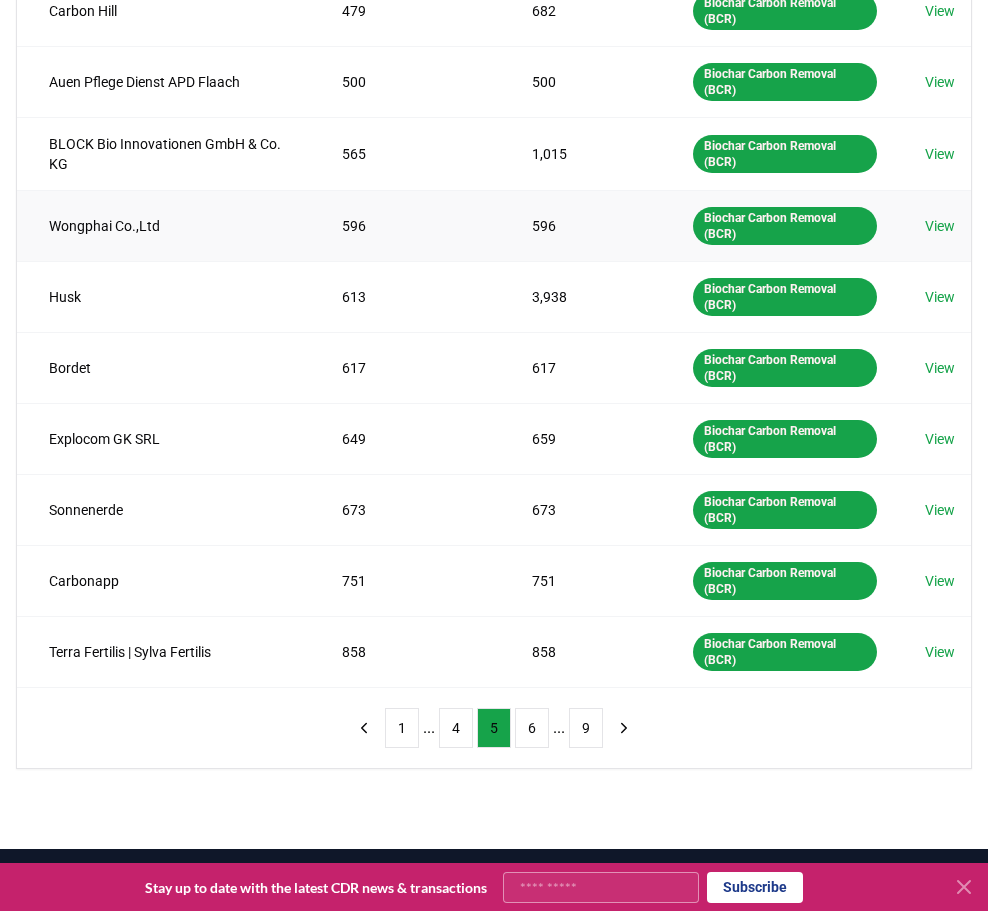 scroll, scrollTop: 358, scrollLeft: 0, axis: vertical 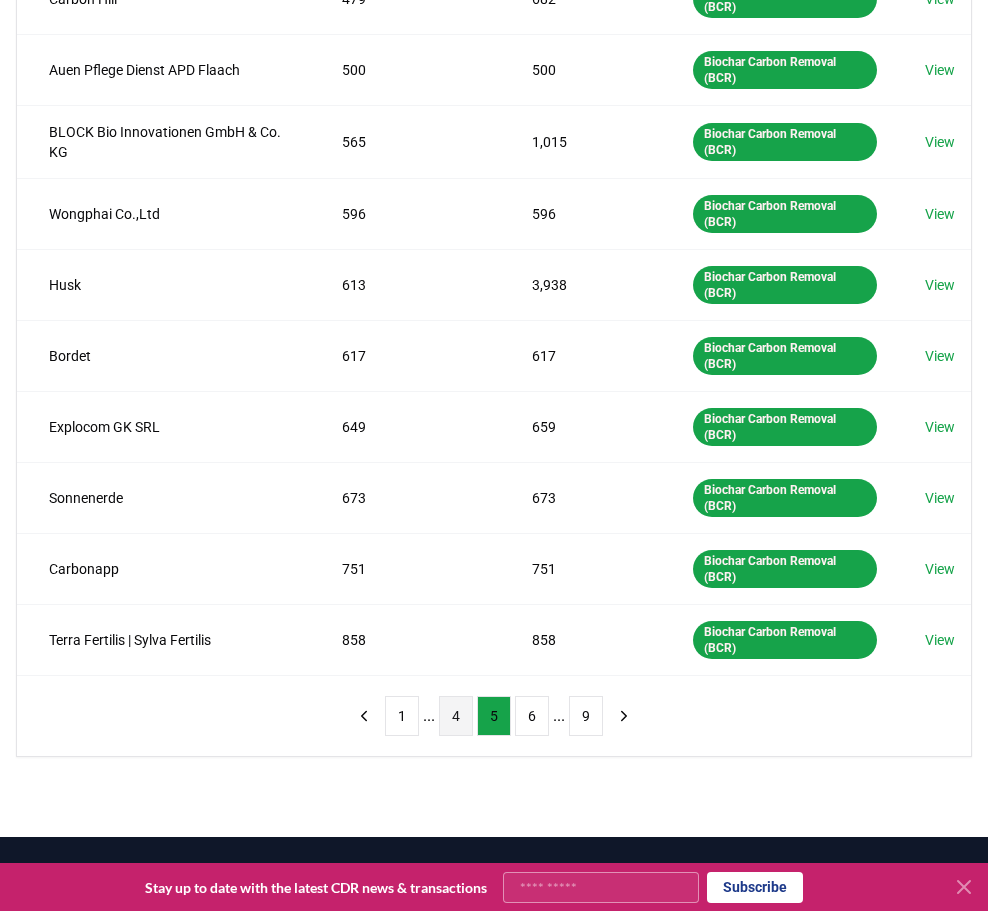 click on "4" at bounding box center [456, 716] 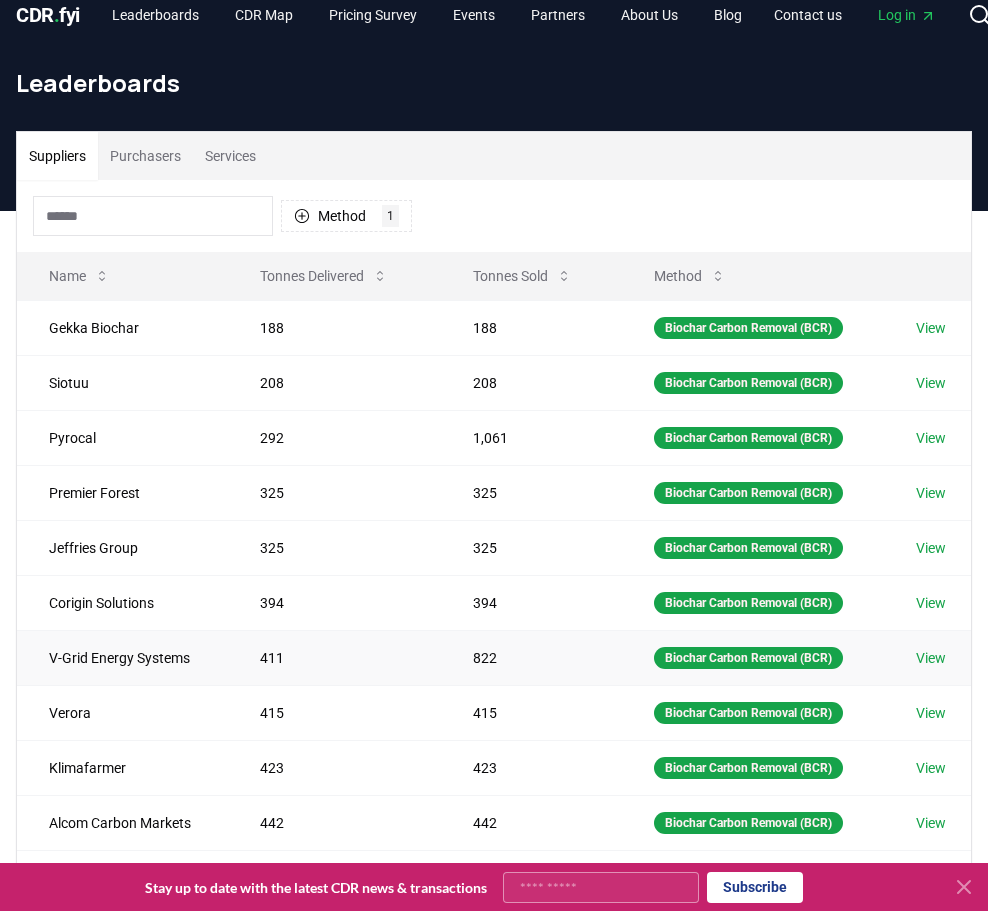 scroll, scrollTop: 0, scrollLeft: 0, axis: both 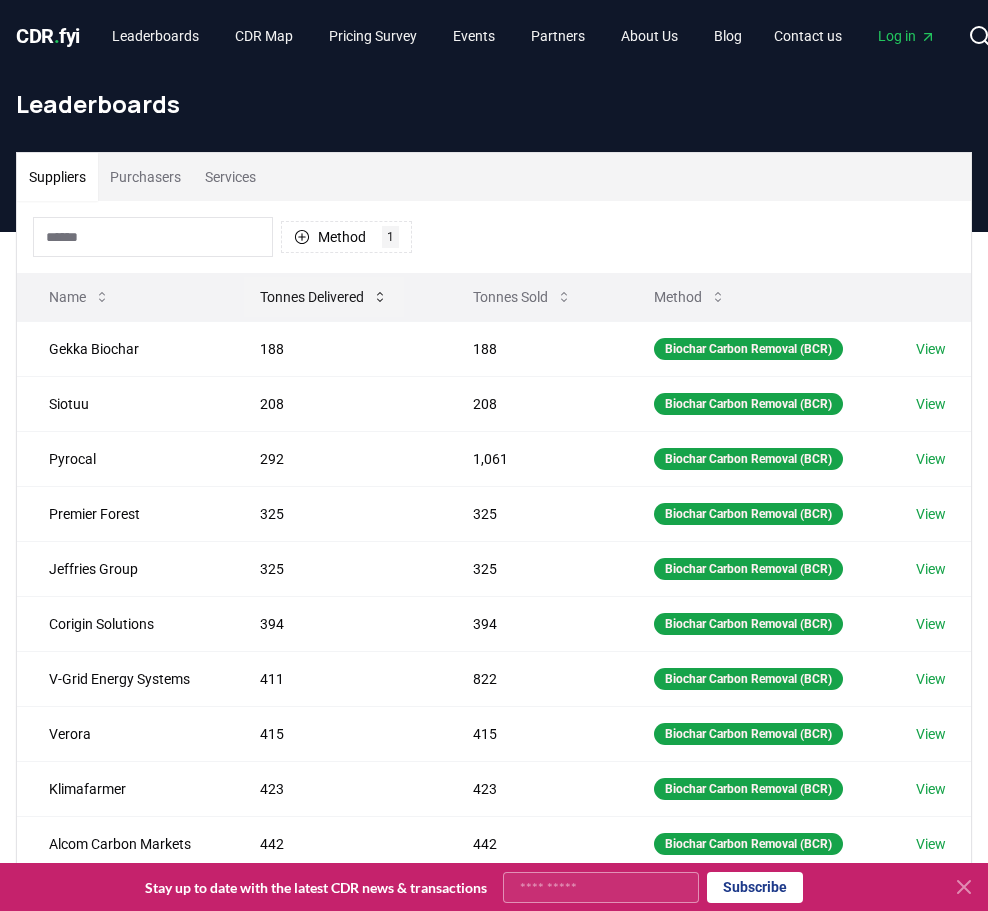 click on "Tonnes Delivered" at bounding box center [324, 297] 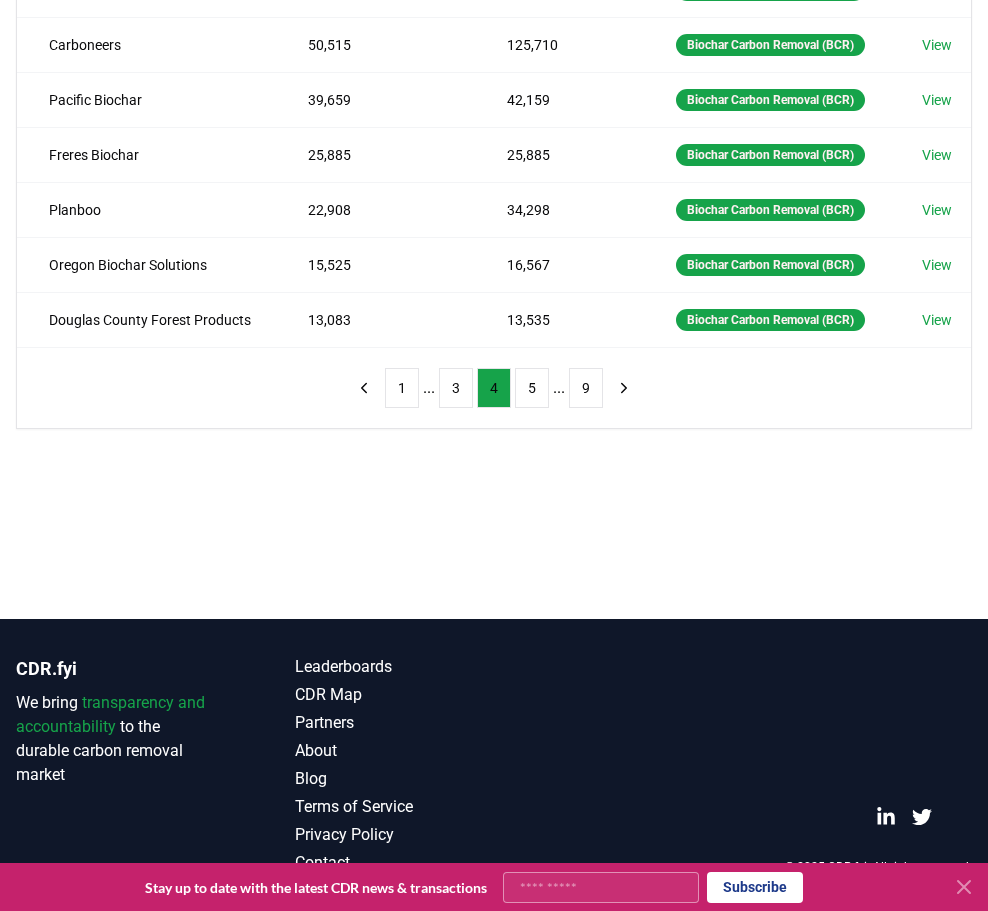 scroll, scrollTop: 576, scrollLeft: 0, axis: vertical 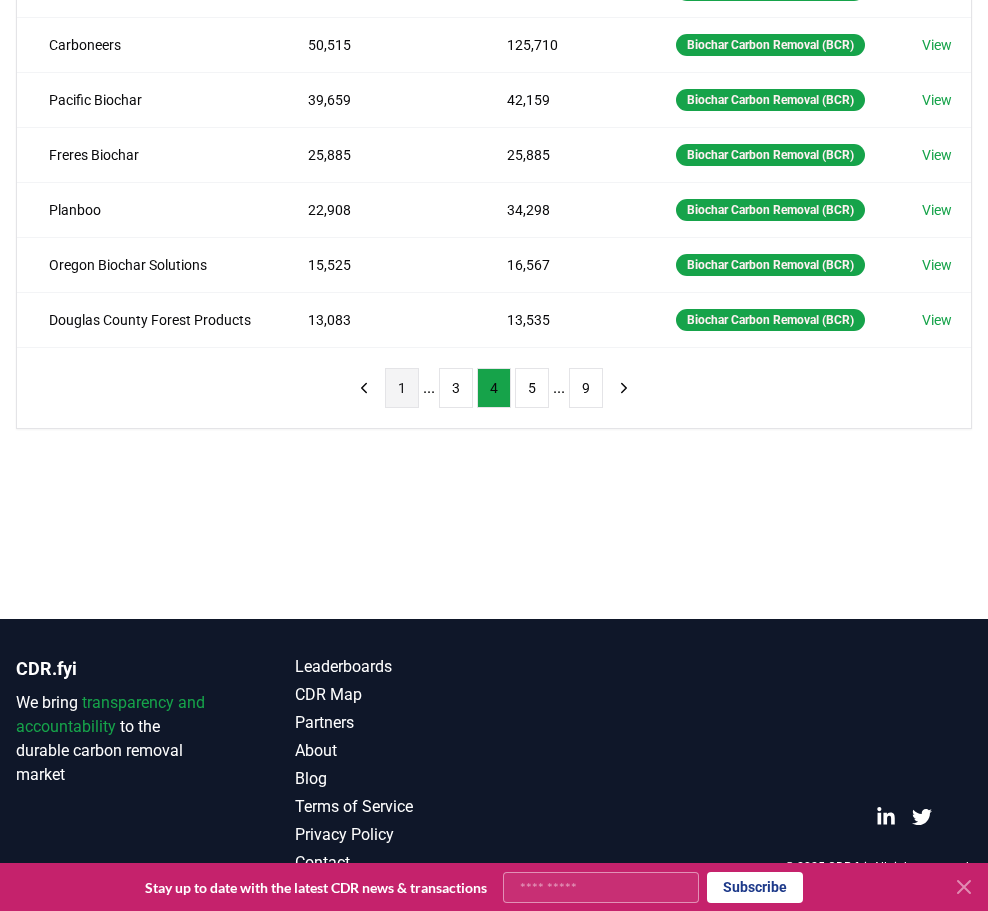 click on "1" at bounding box center (402, 388) 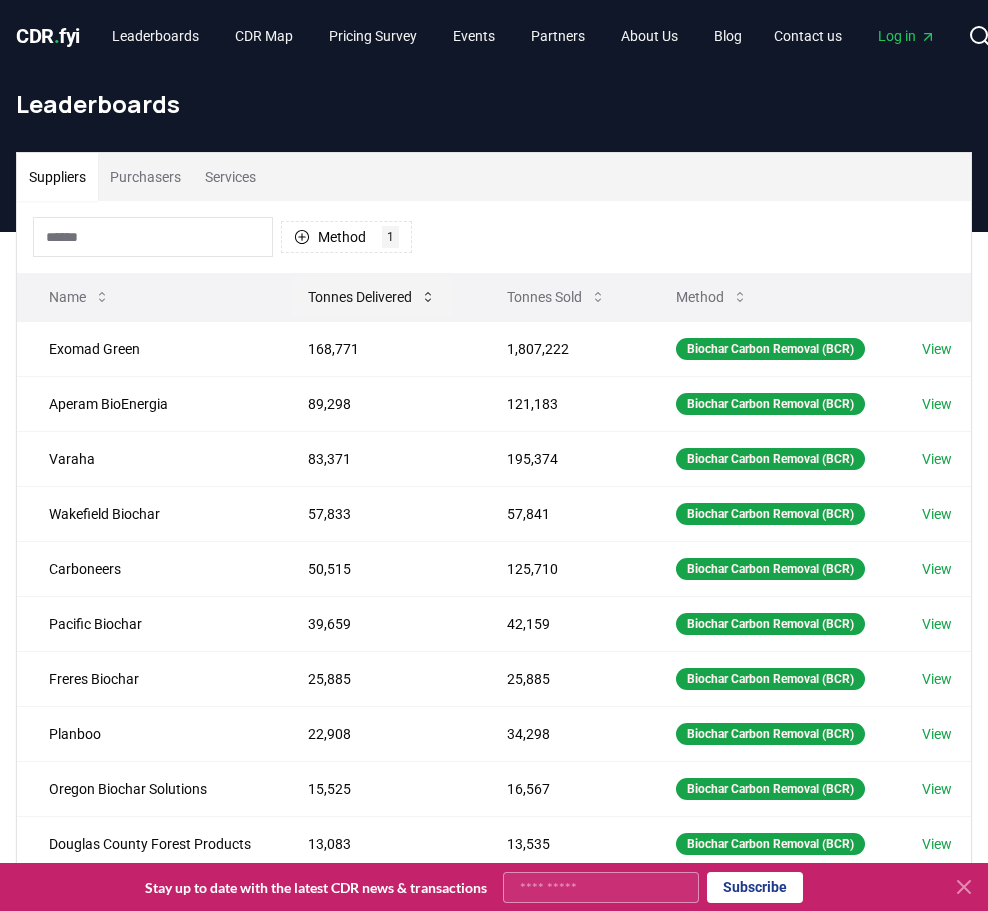 scroll, scrollTop: 0, scrollLeft: 0, axis: both 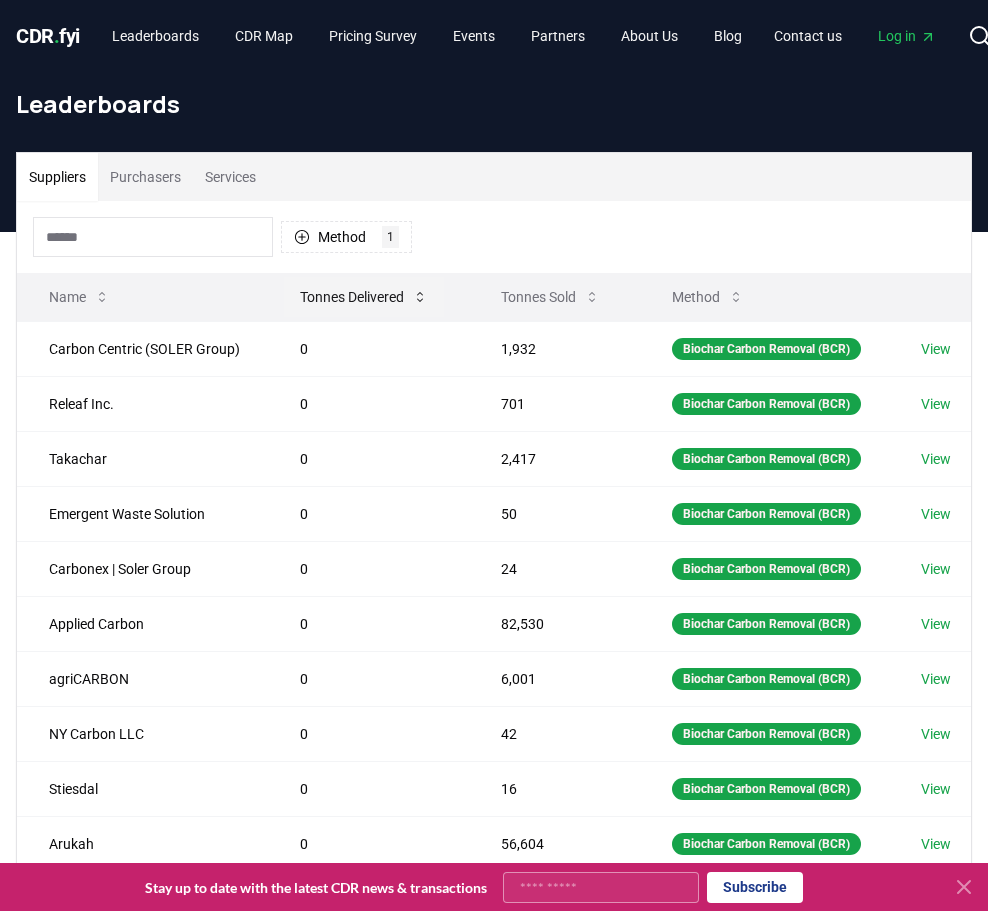 click on "Tonnes Delivered" at bounding box center [364, 297] 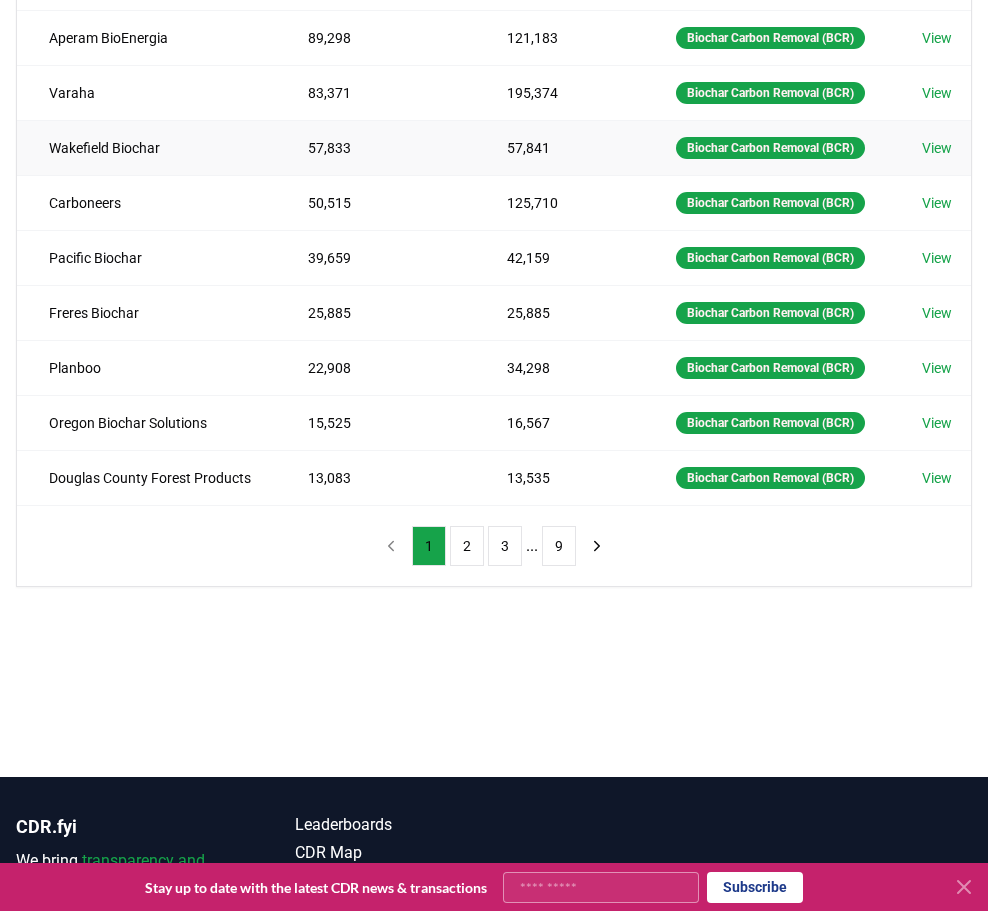 scroll, scrollTop: 373, scrollLeft: 0, axis: vertical 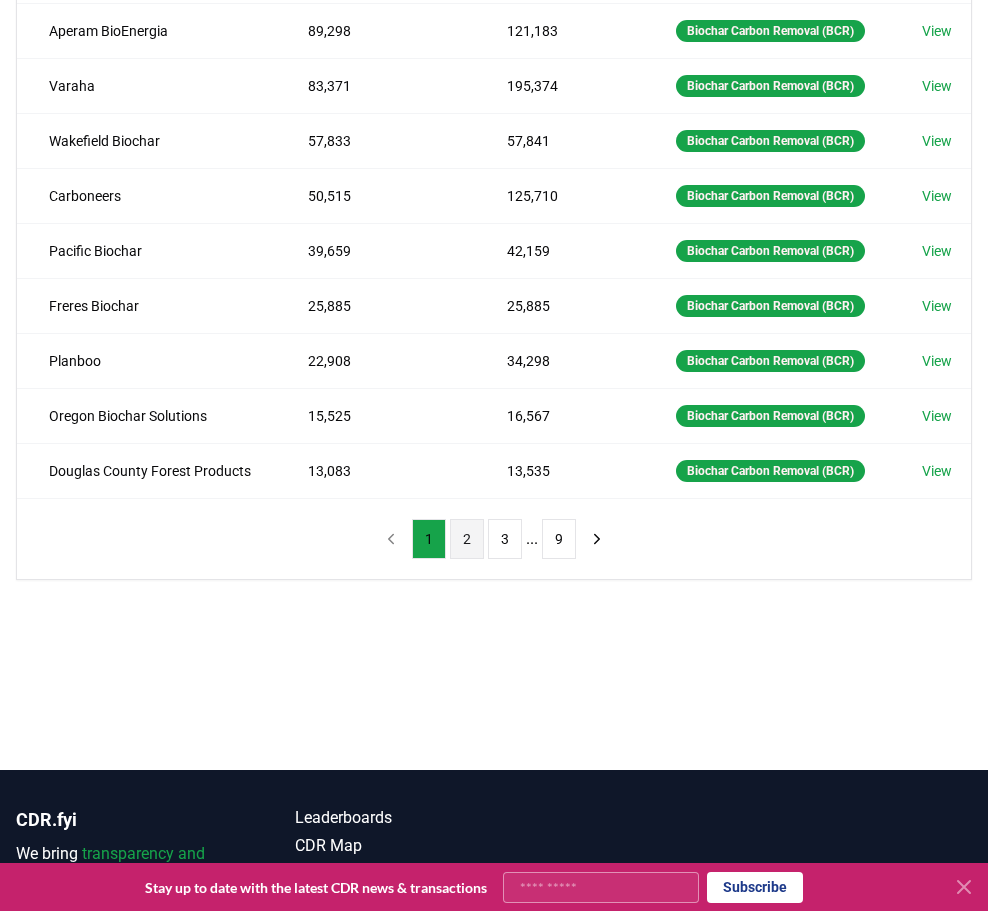 click on "2" at bounding box center [467, 539] 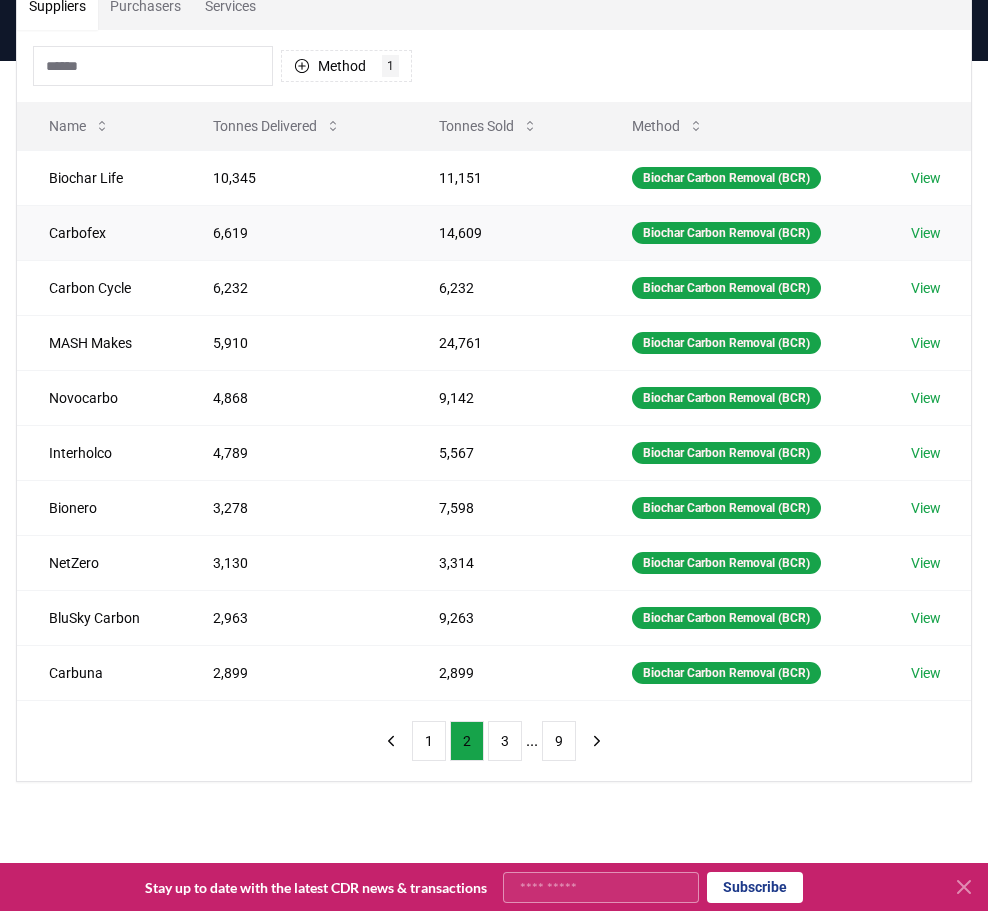 scroll, scrollTop: 179, scrollLeft: 0, axis: vertical 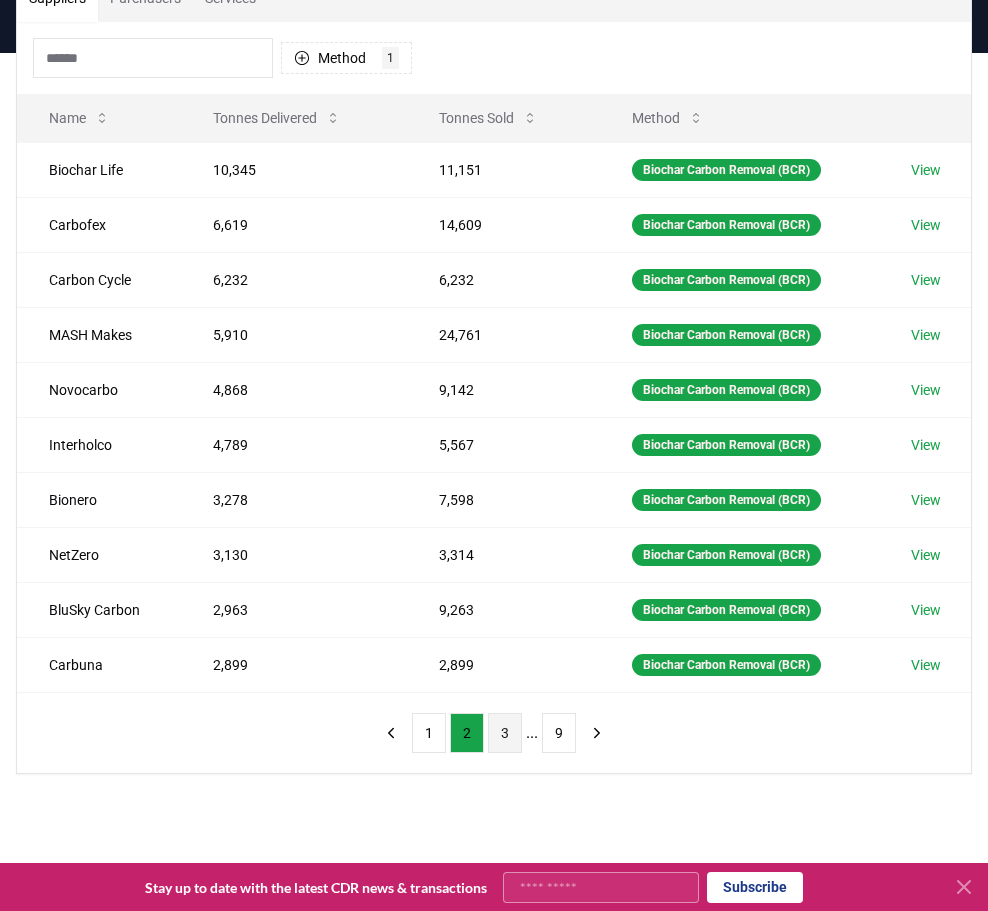 click on "3" at bounding box center [505, 733] 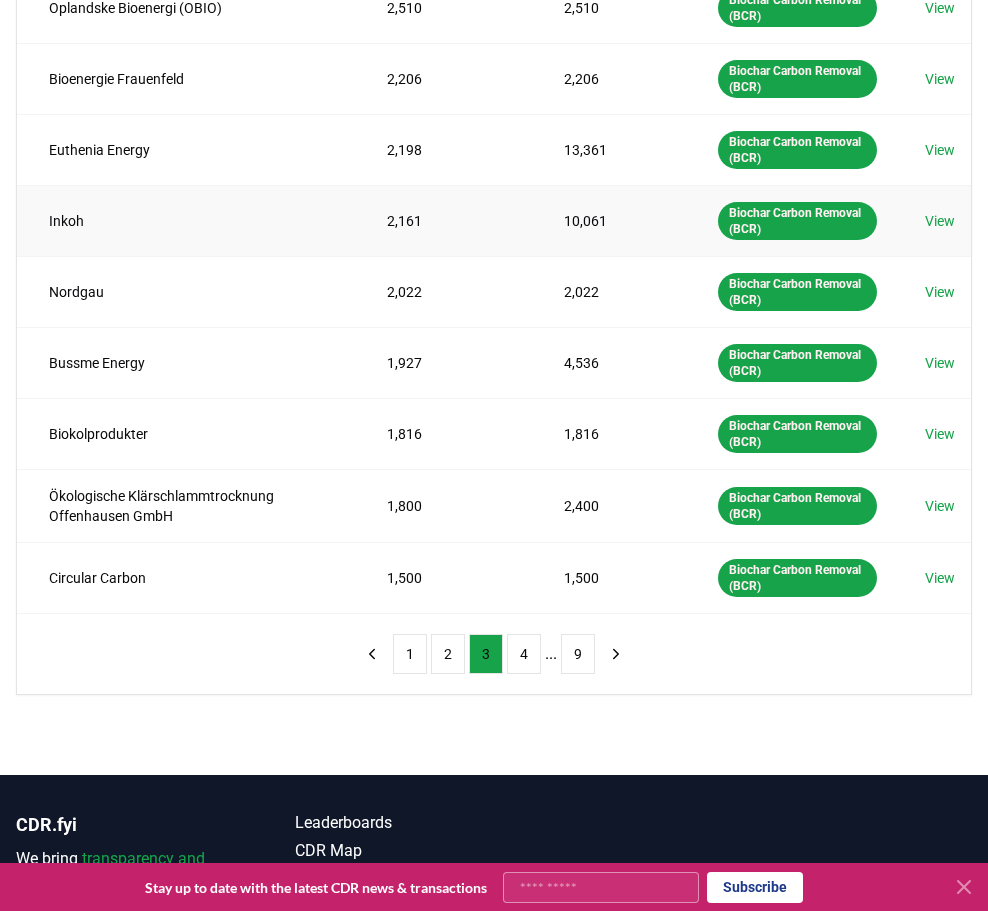 scroll, scrollTop: 421, scrollLeft: 0, axis: vertical 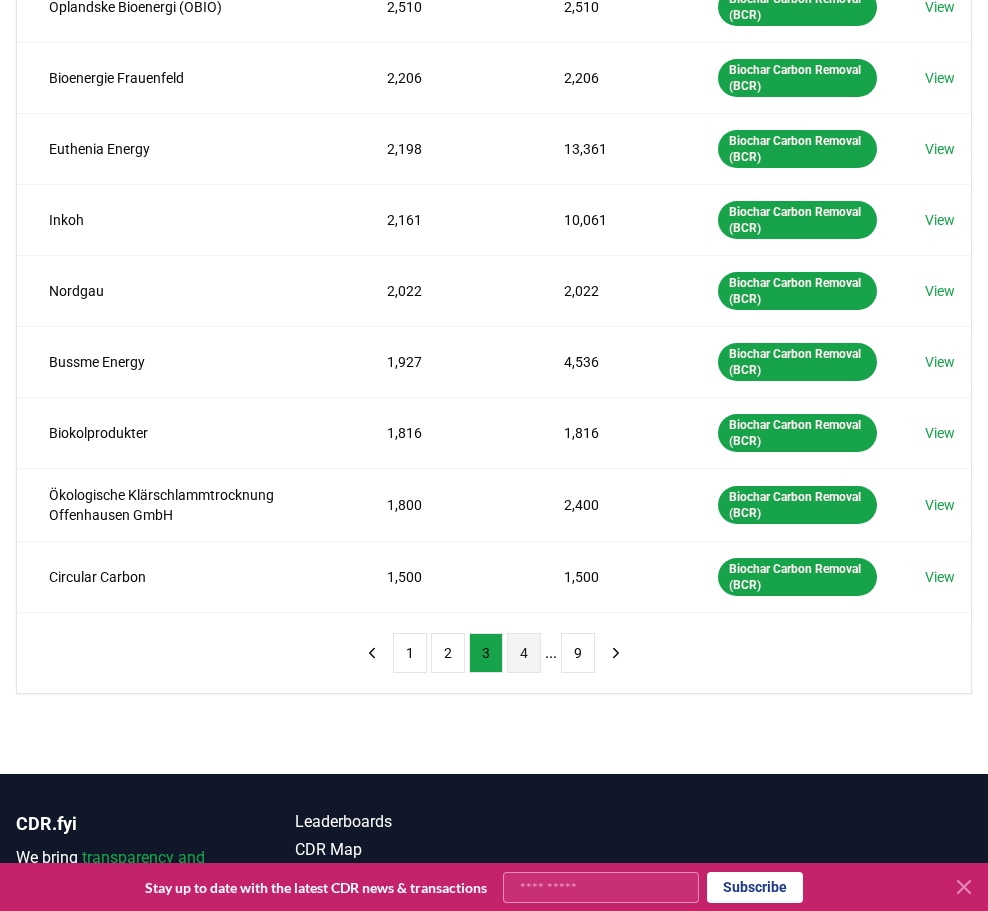 click on "4" at bounding box center (524, 653) 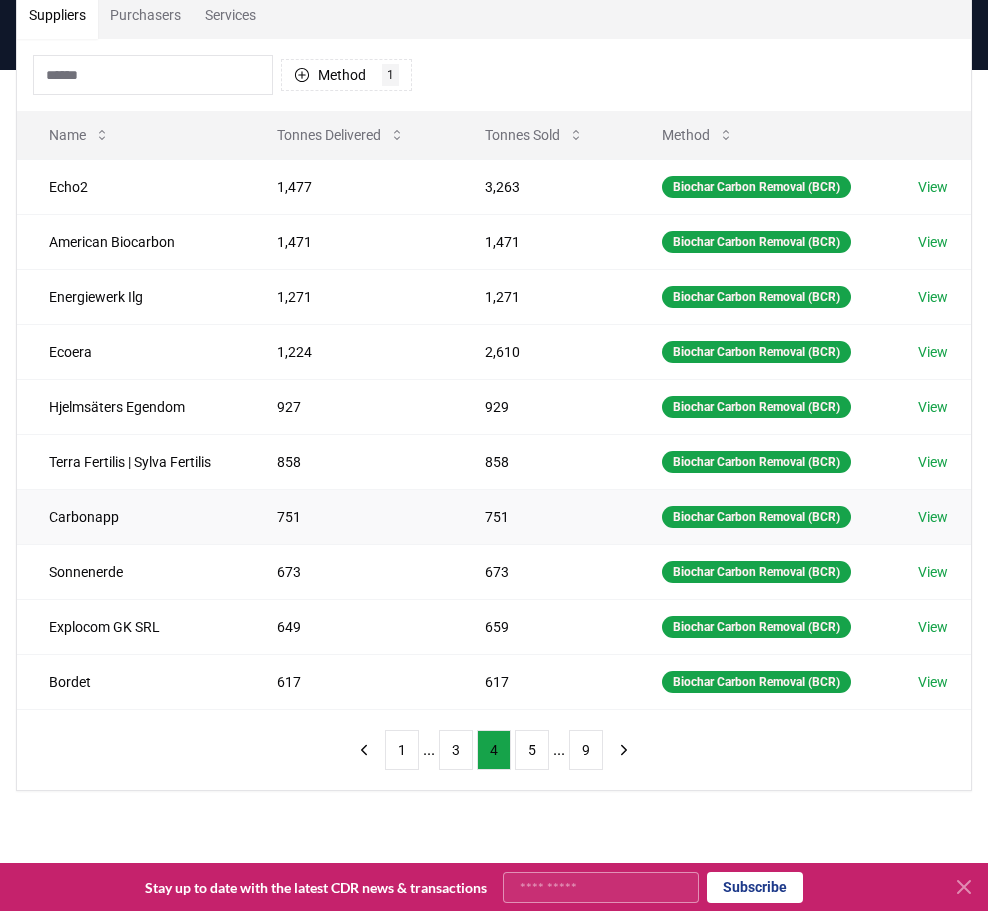 scroll, scrollTop: 166, scrollLeft: 0, axis: vertical 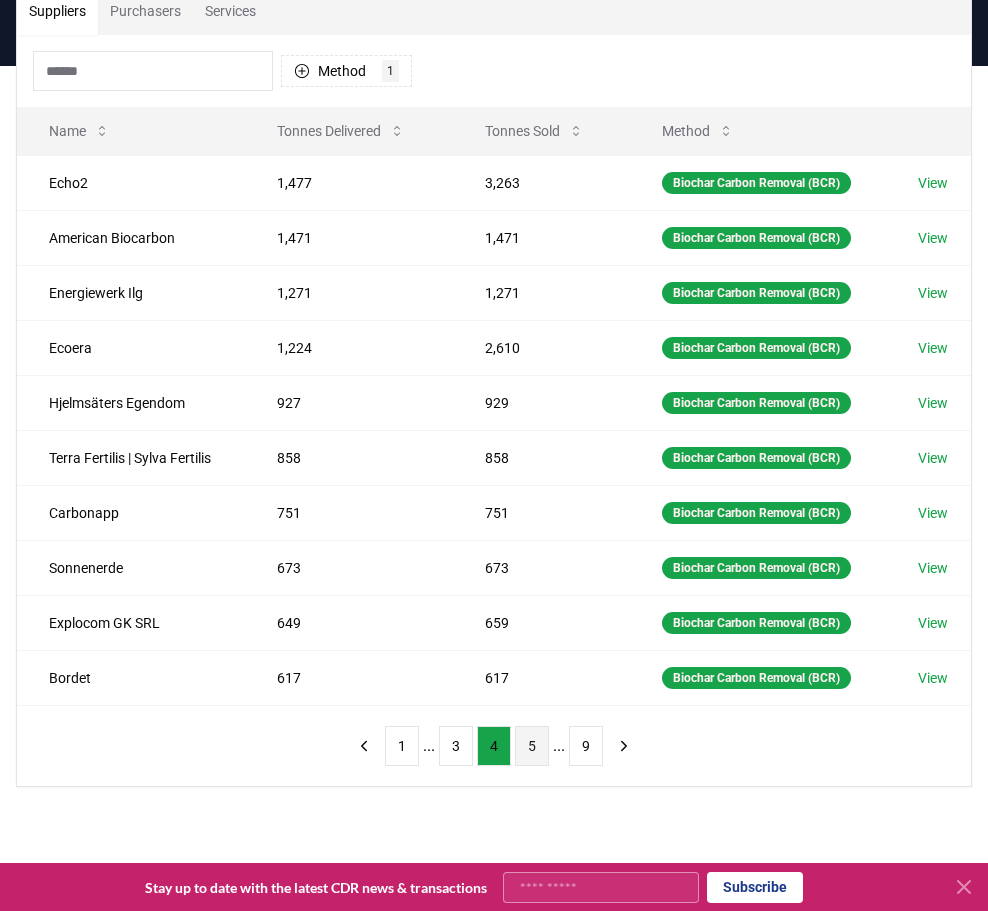 click on "5" at bounding box center (532, 746) 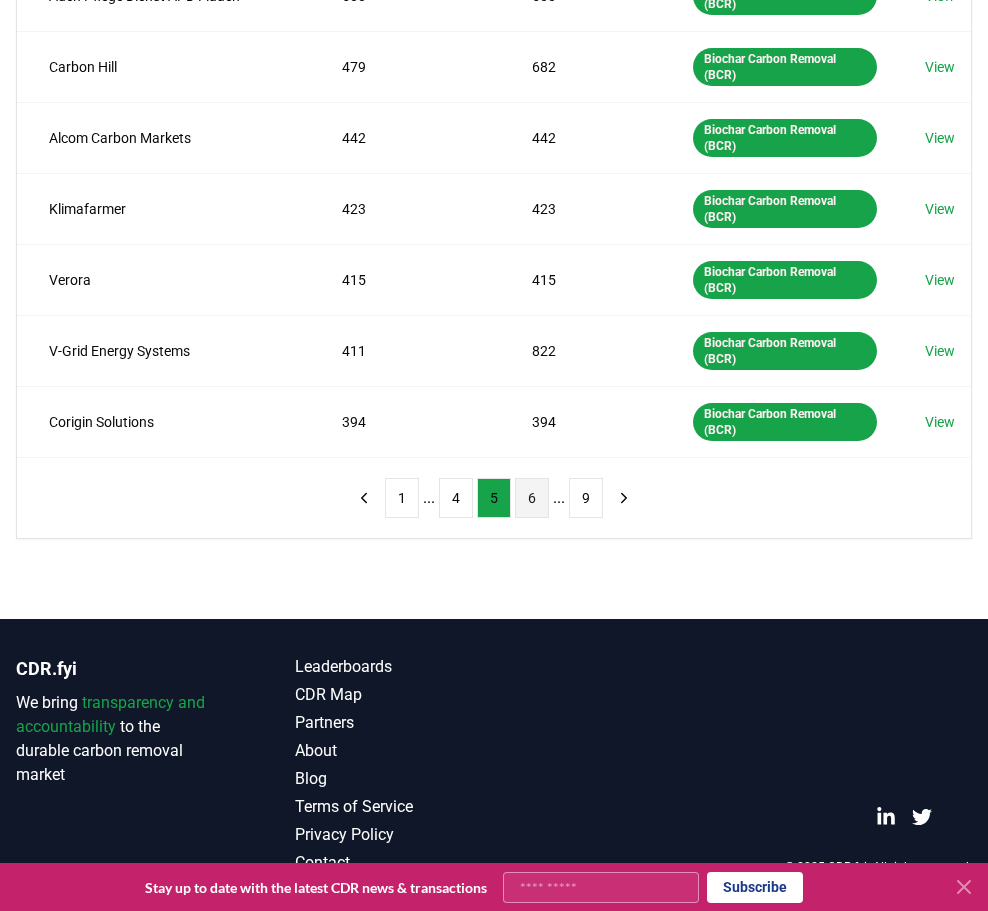 click on "6" at bounding box center [532, 498] 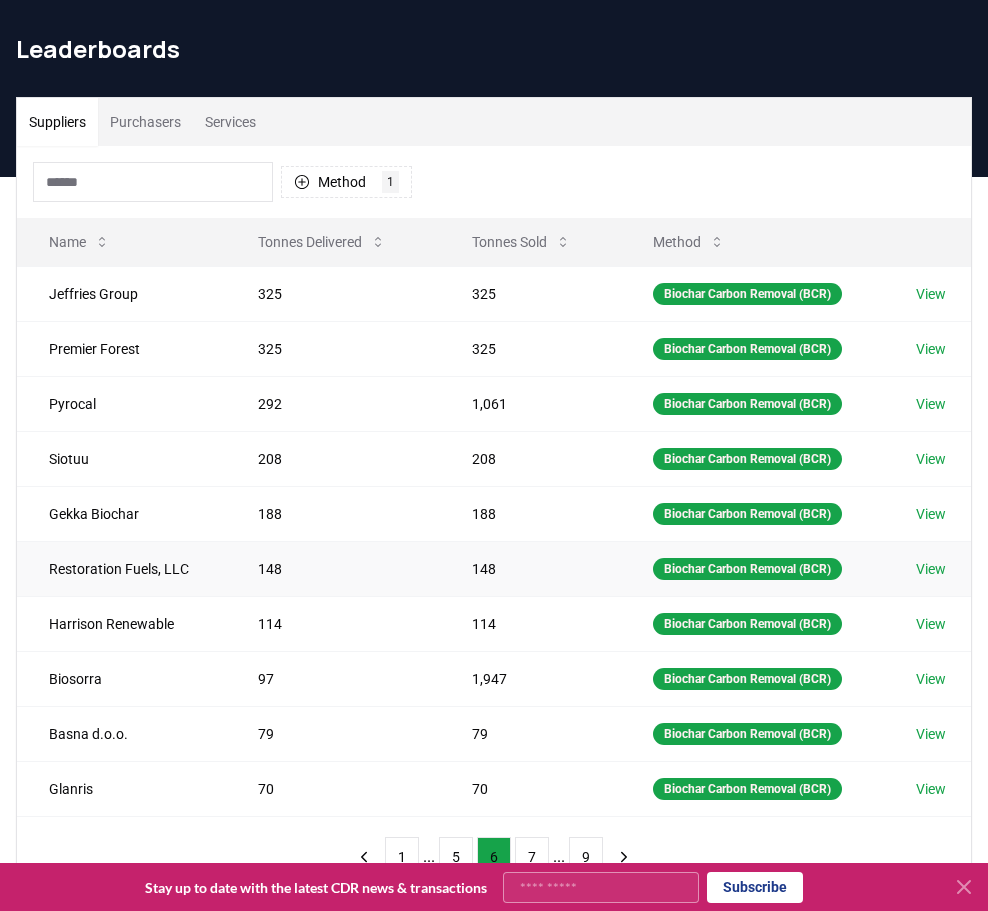 scroll, scrollTop: 54, scrollLeft: 0, axis: vertical 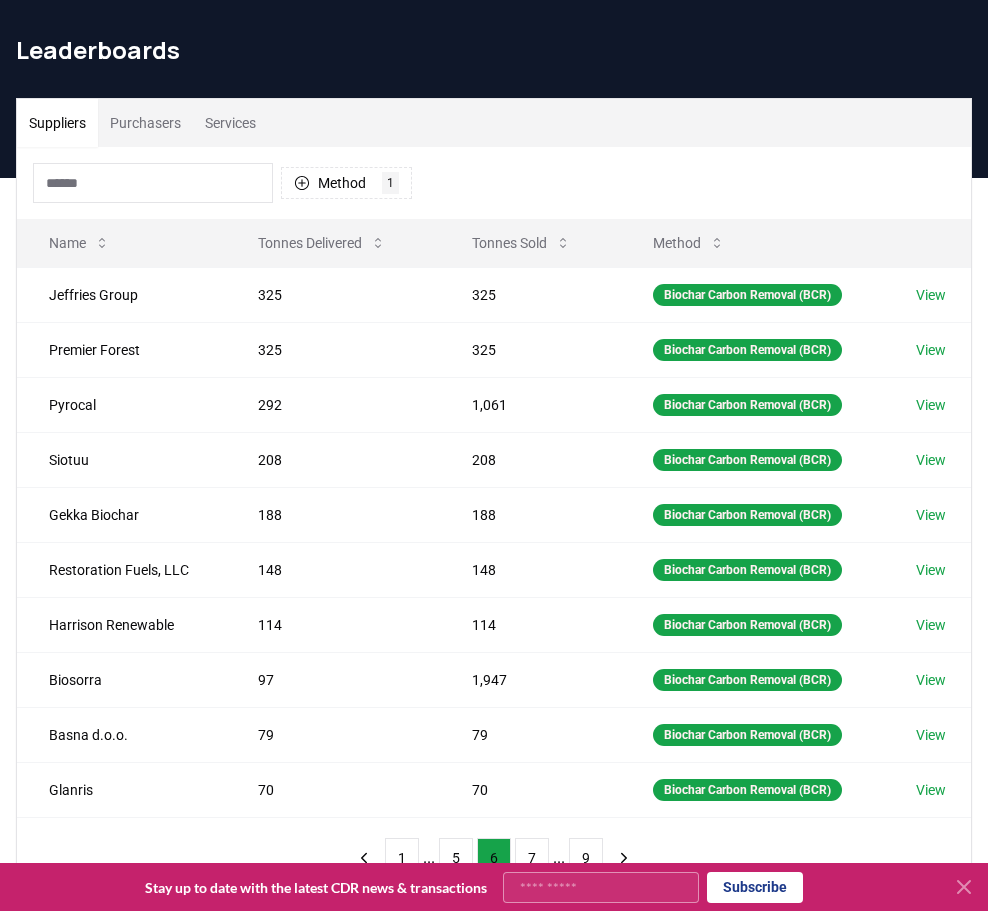 click at bounding box center [153, 183] 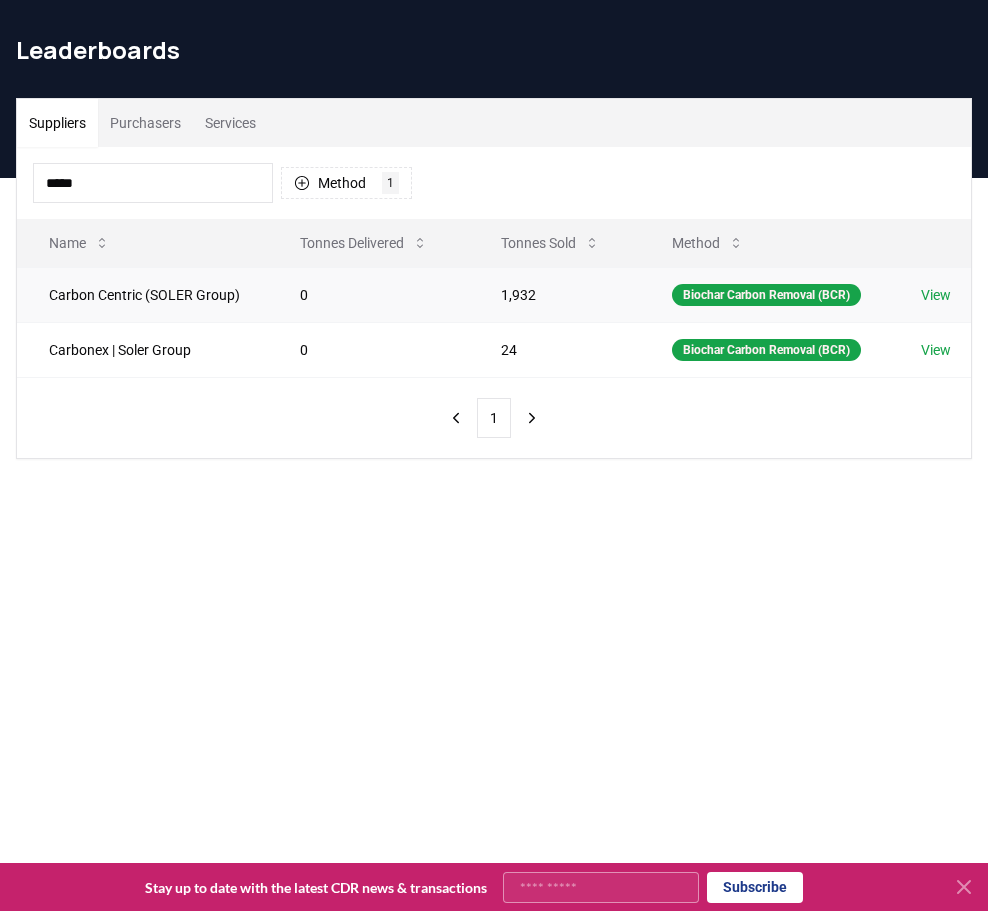 type on "*****" 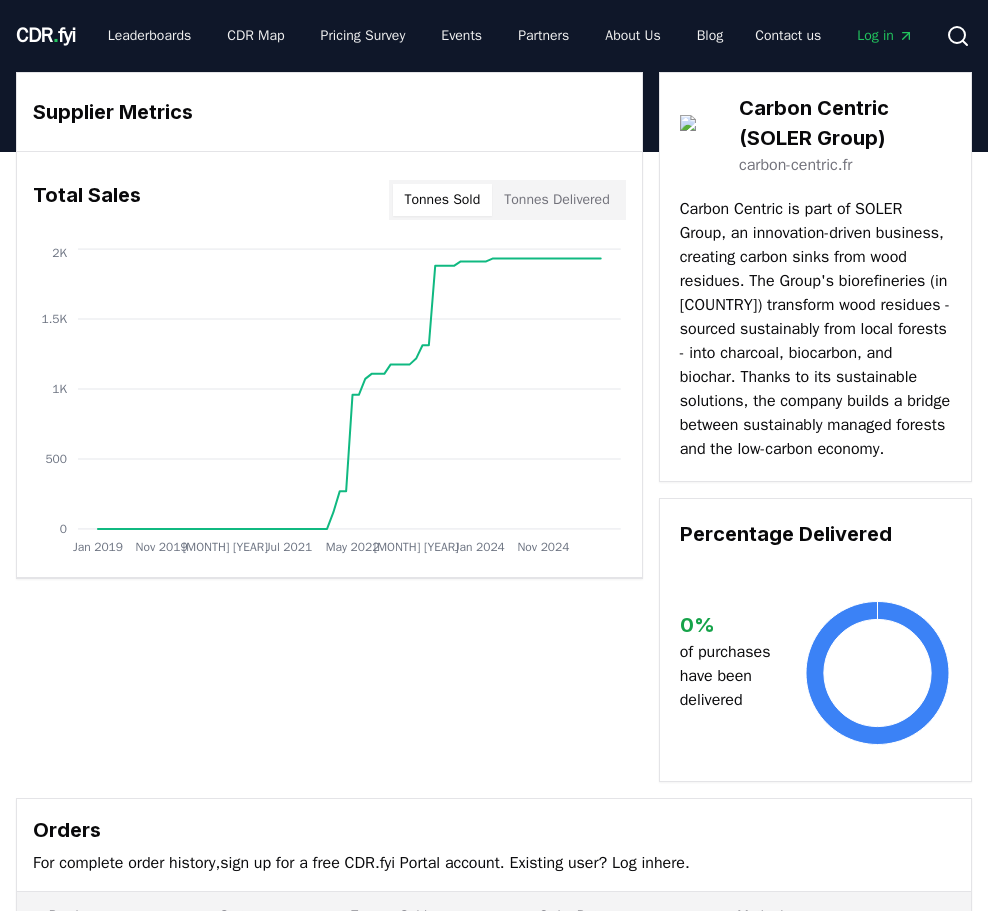 scroll, scrollTop: 0, scrollLeft: 0, axis: both 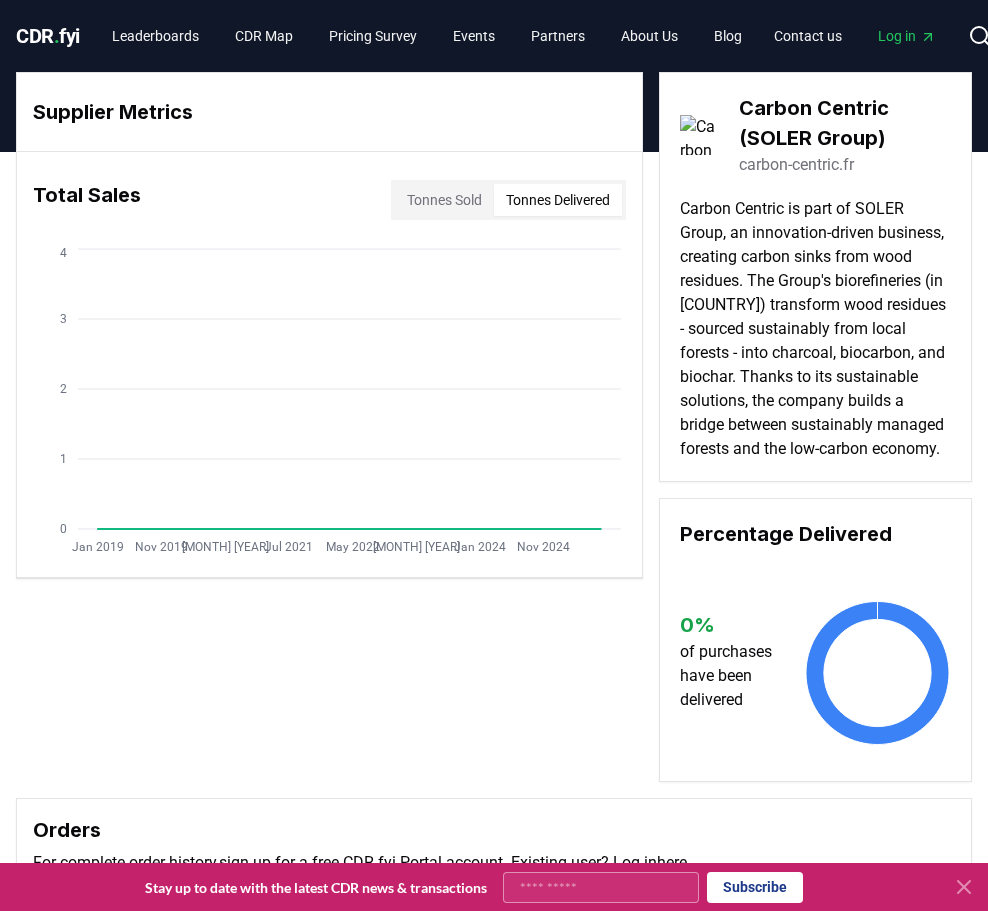 click on "Tonnes Delivered" at bounding box center (558, 200) 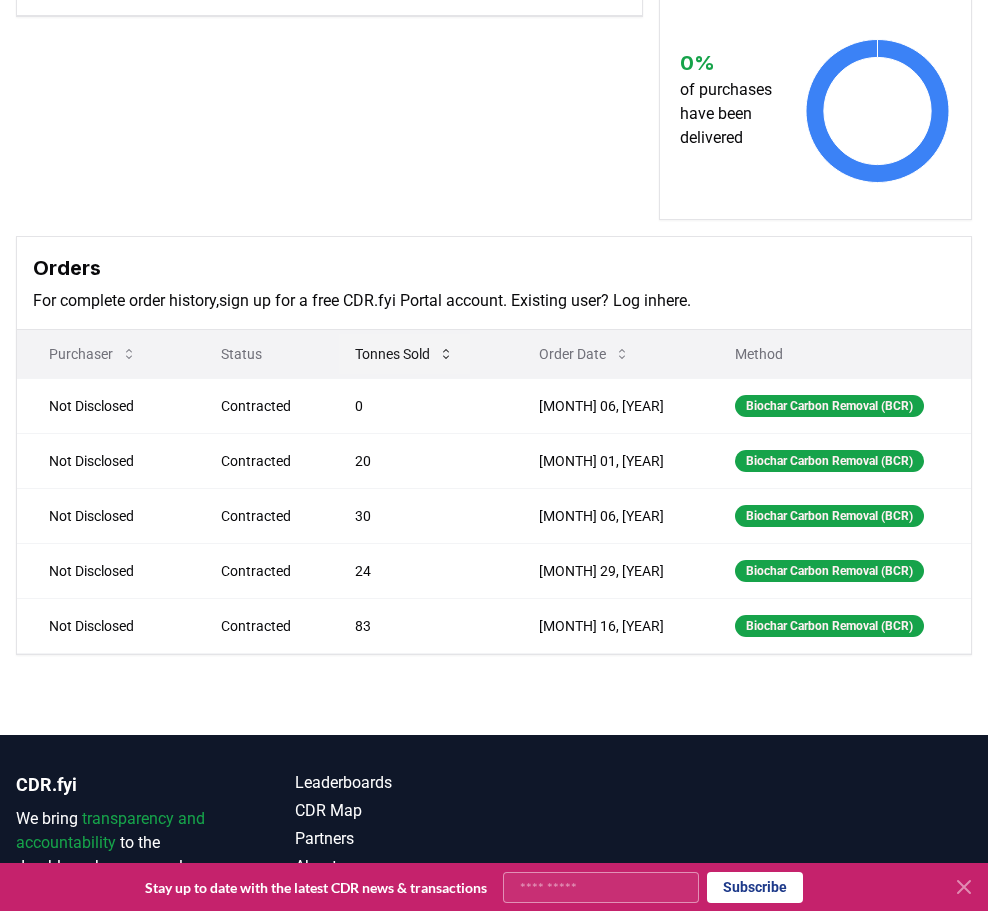scroll, scrollTop: 563, scrollLeft: 0, axis: vertical 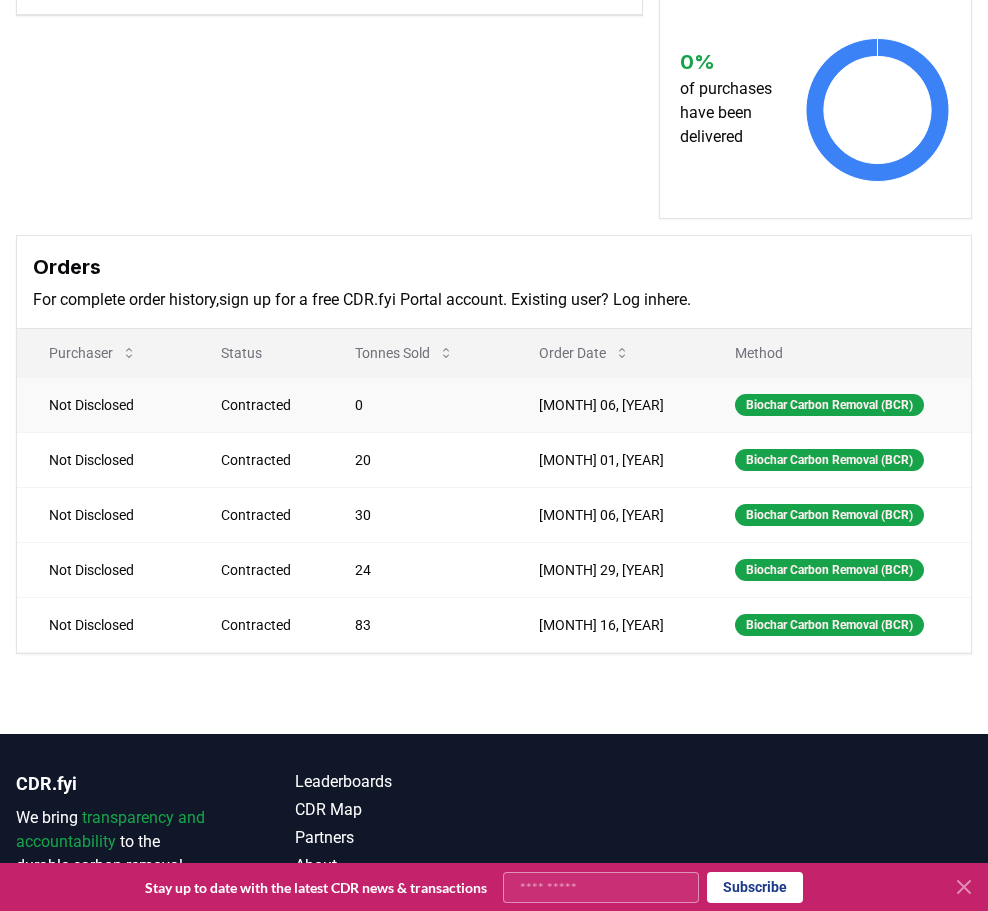 click on "[MONTH] 06, [YEAR]" at bounding box center [605, 404] 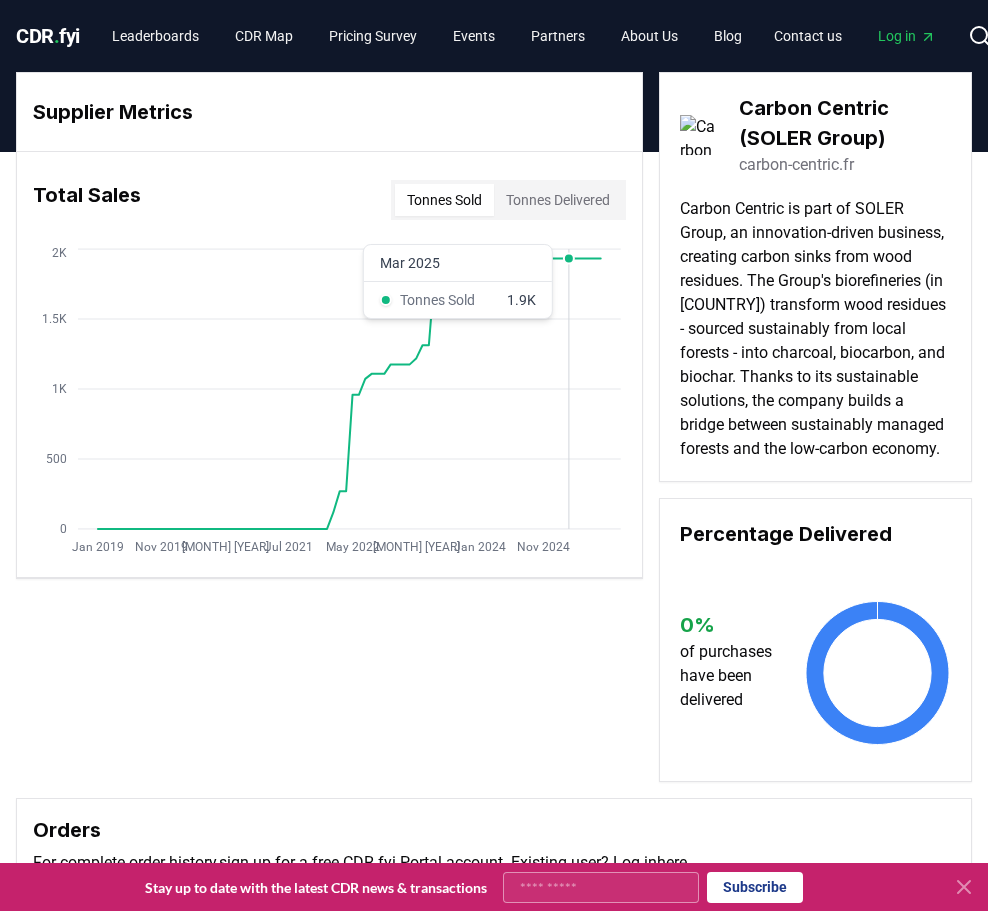 scroll, scrollTop: 0, scrollLeft: 0, axis: both 